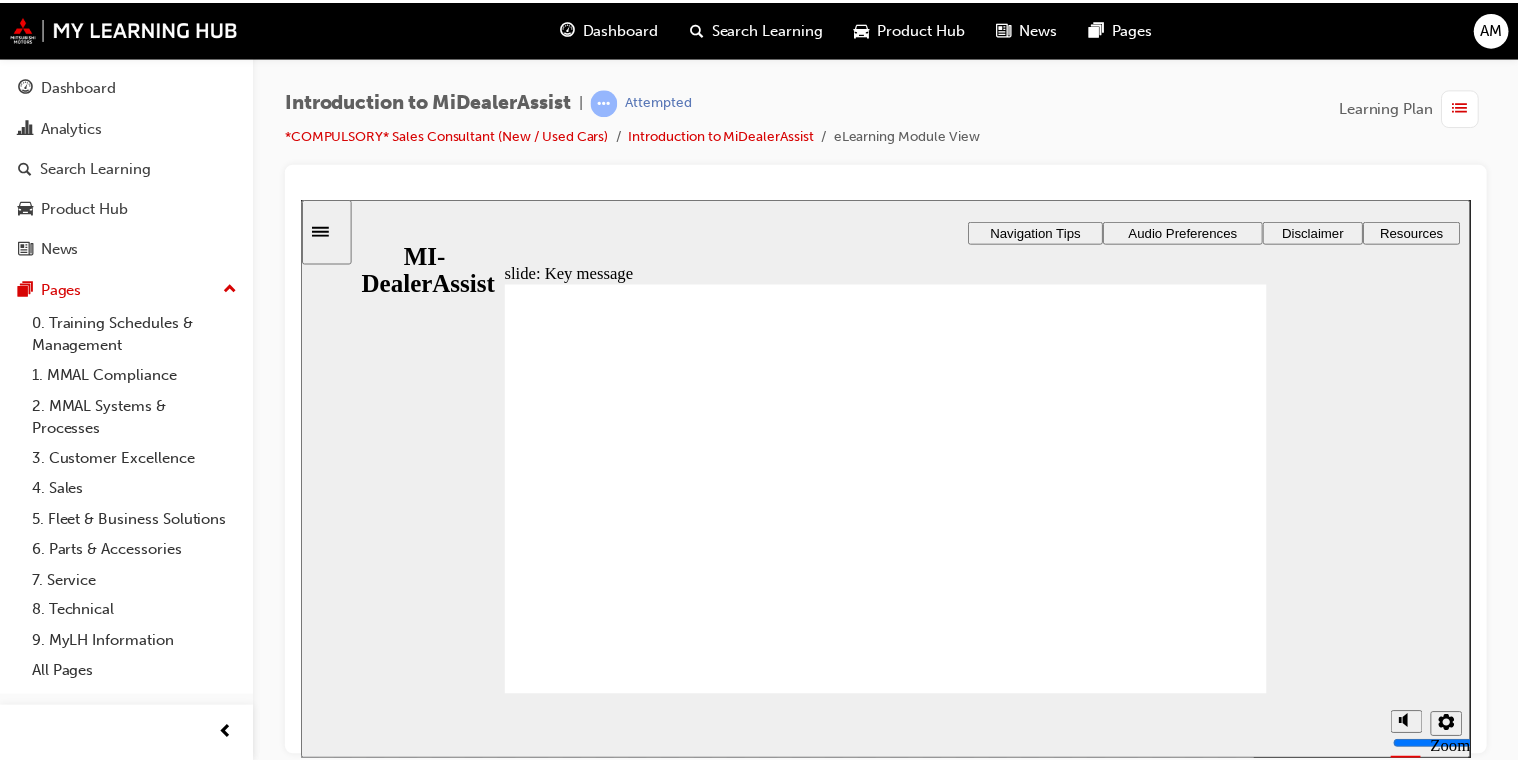 scroll, scrollTop: 0, scrollLeft: 0, axis: both 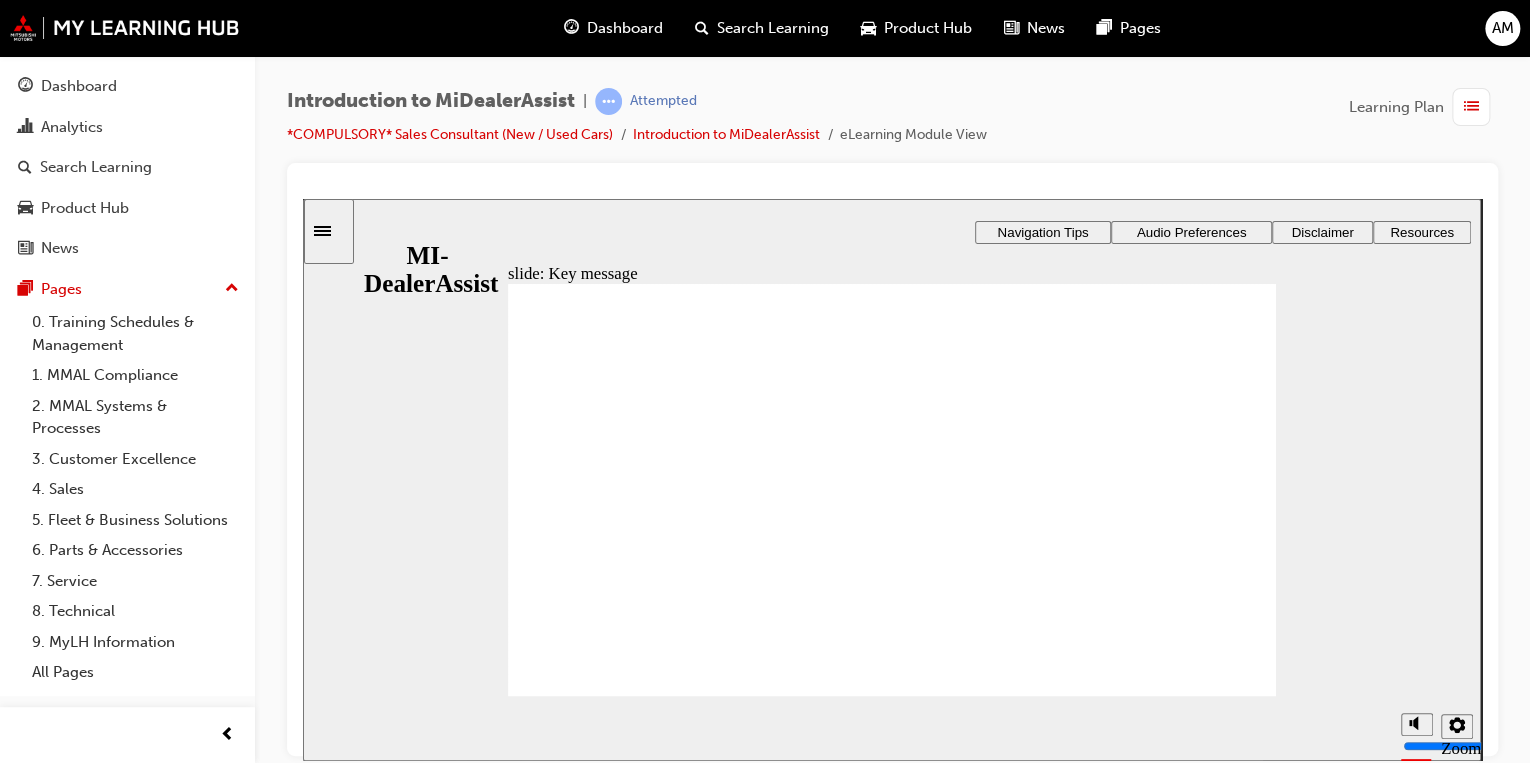 click 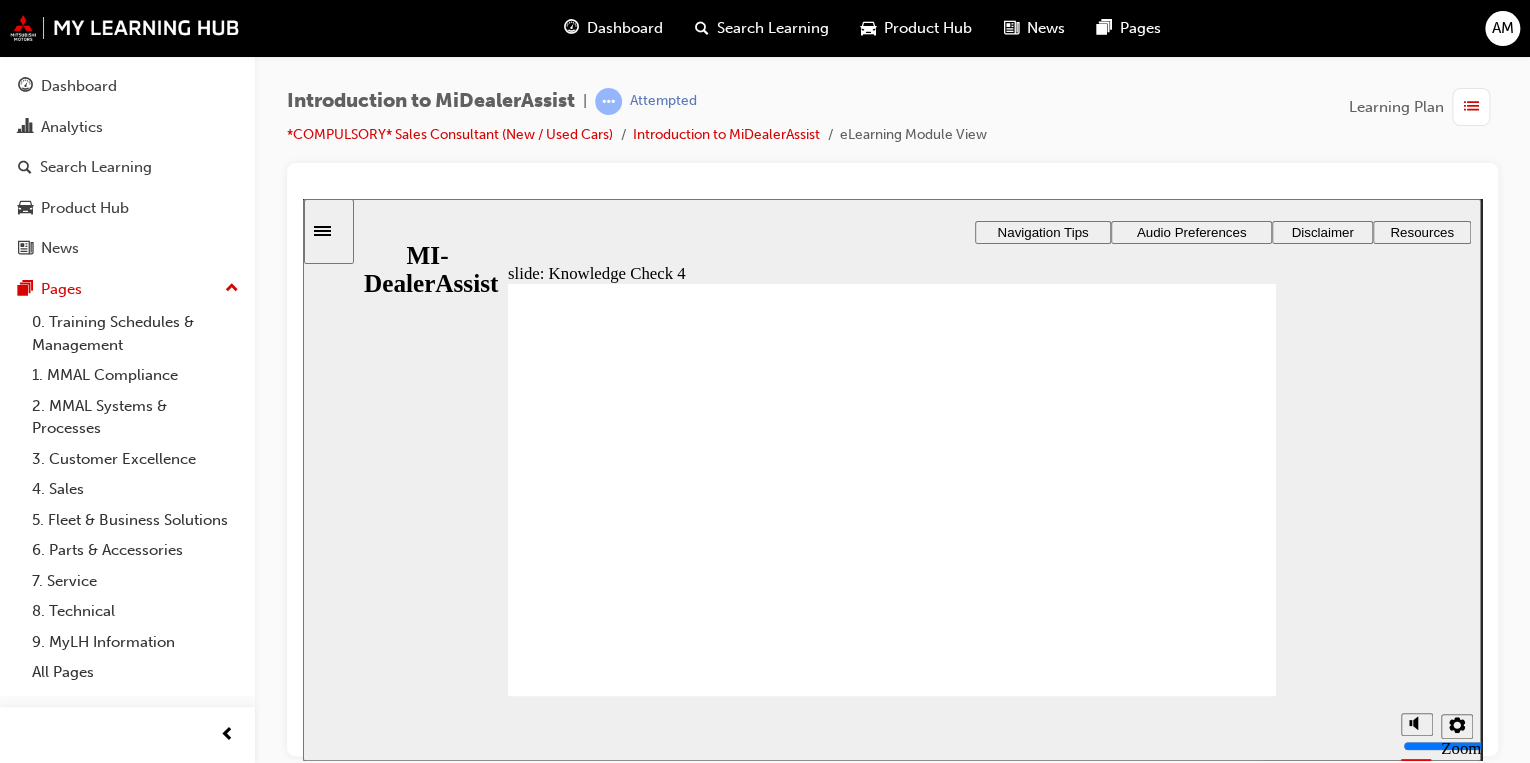 click 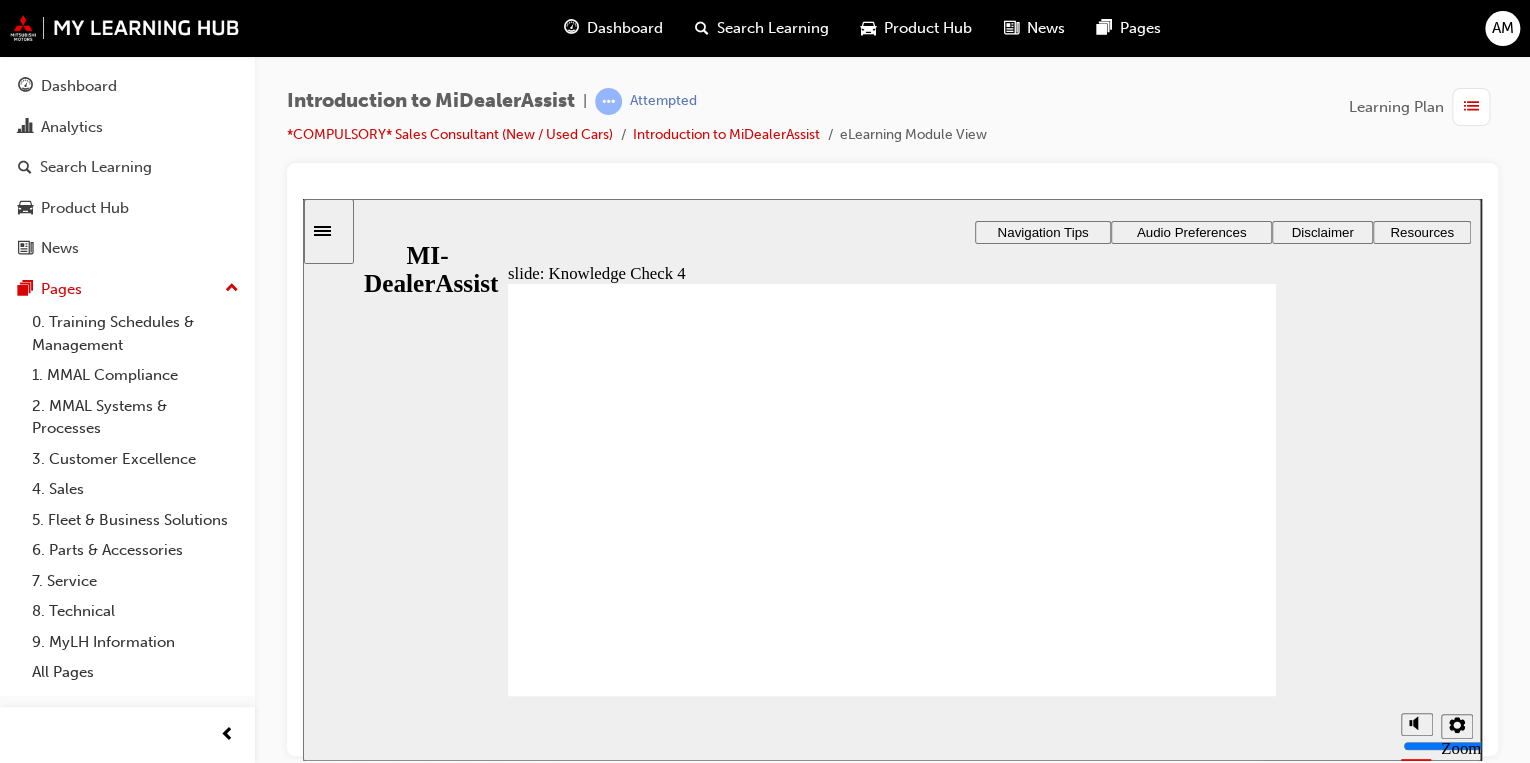 click 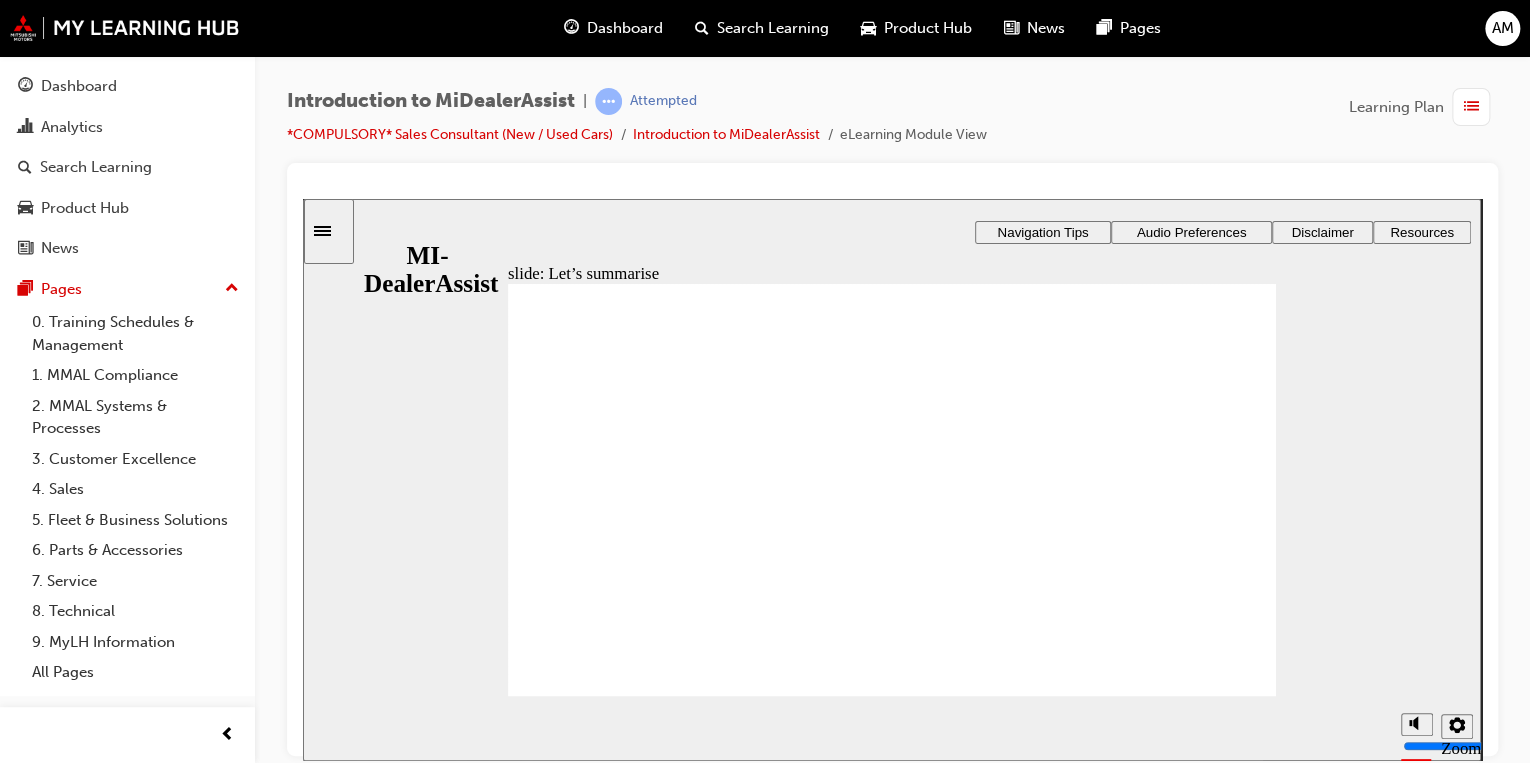 click 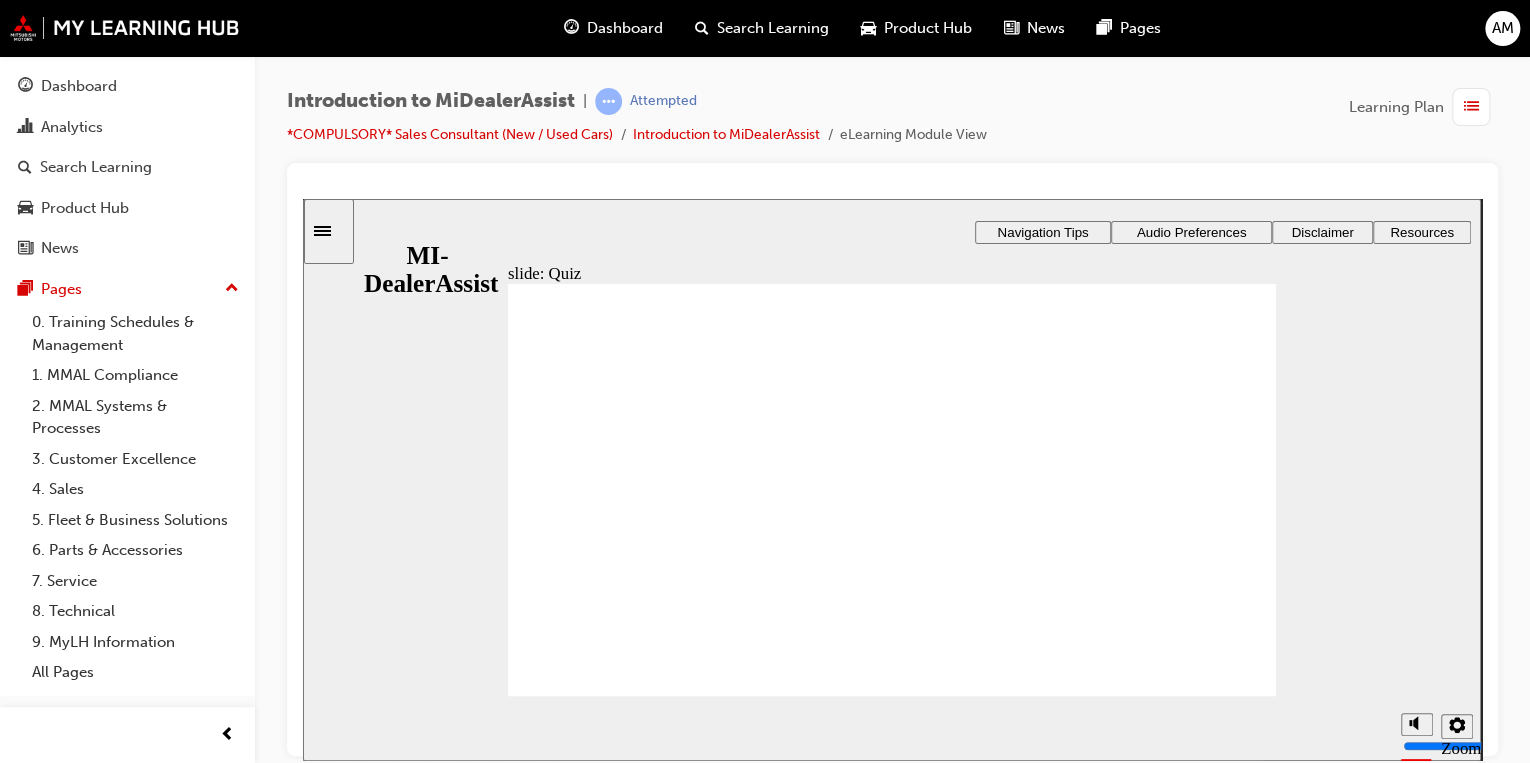 click 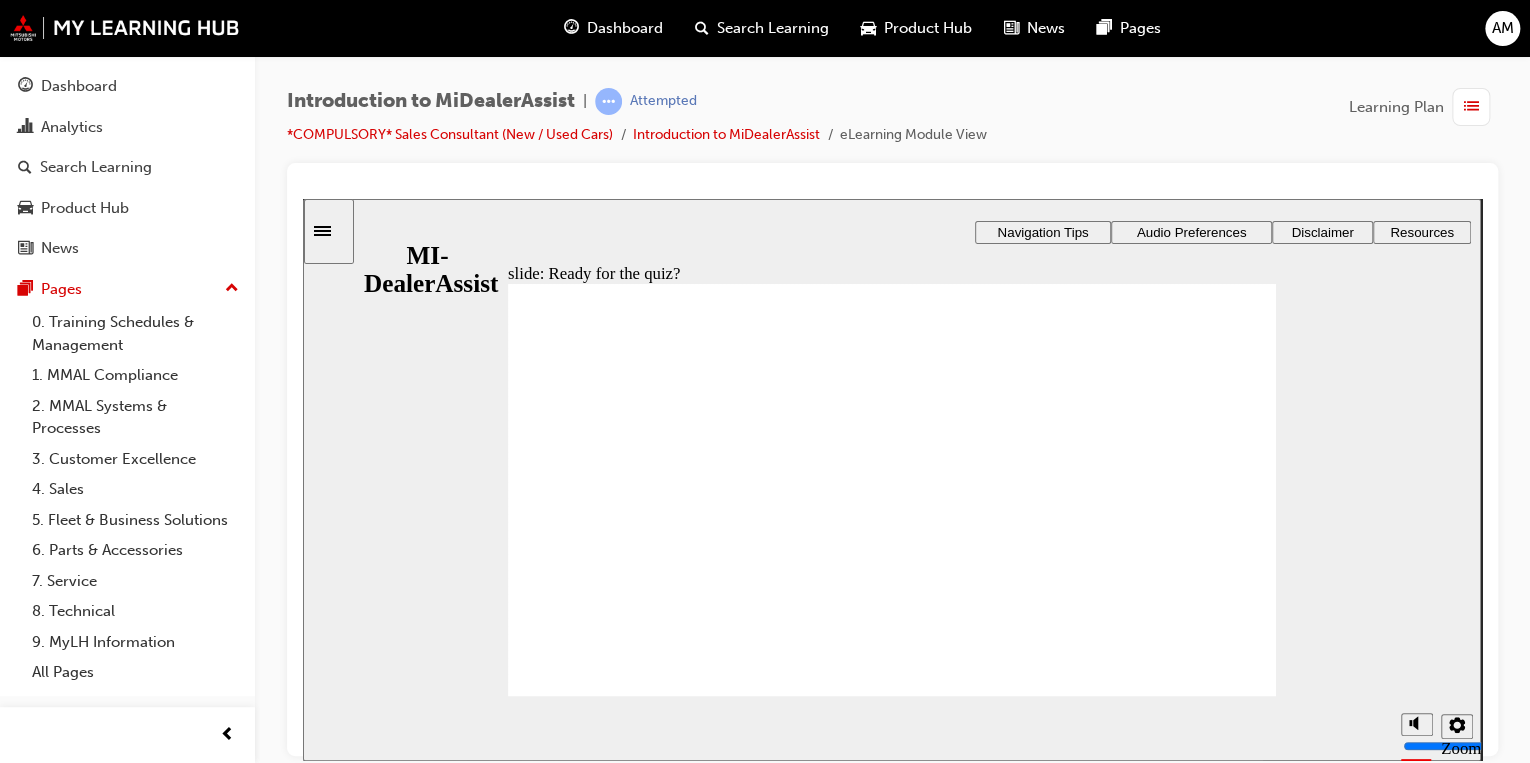 click 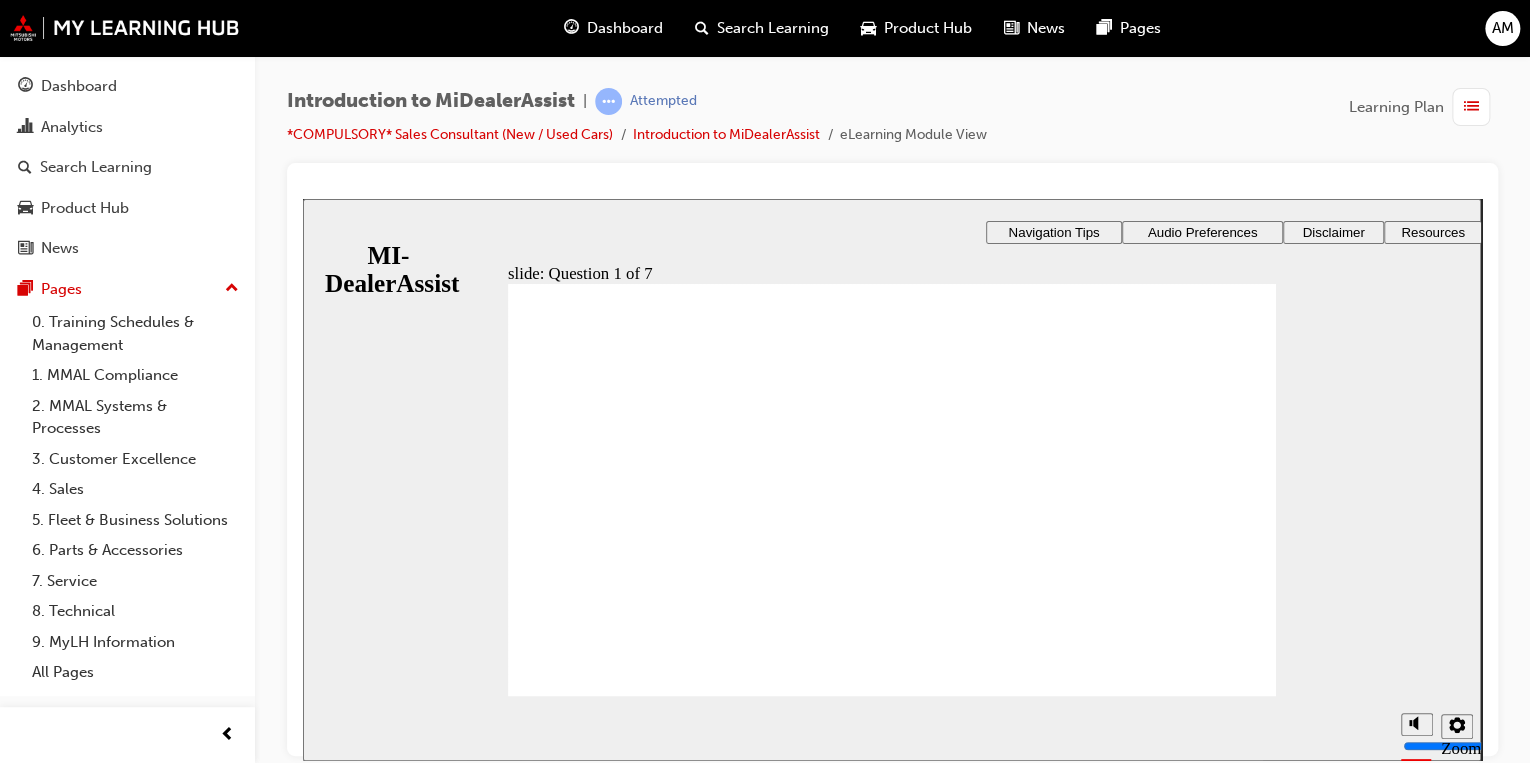 click 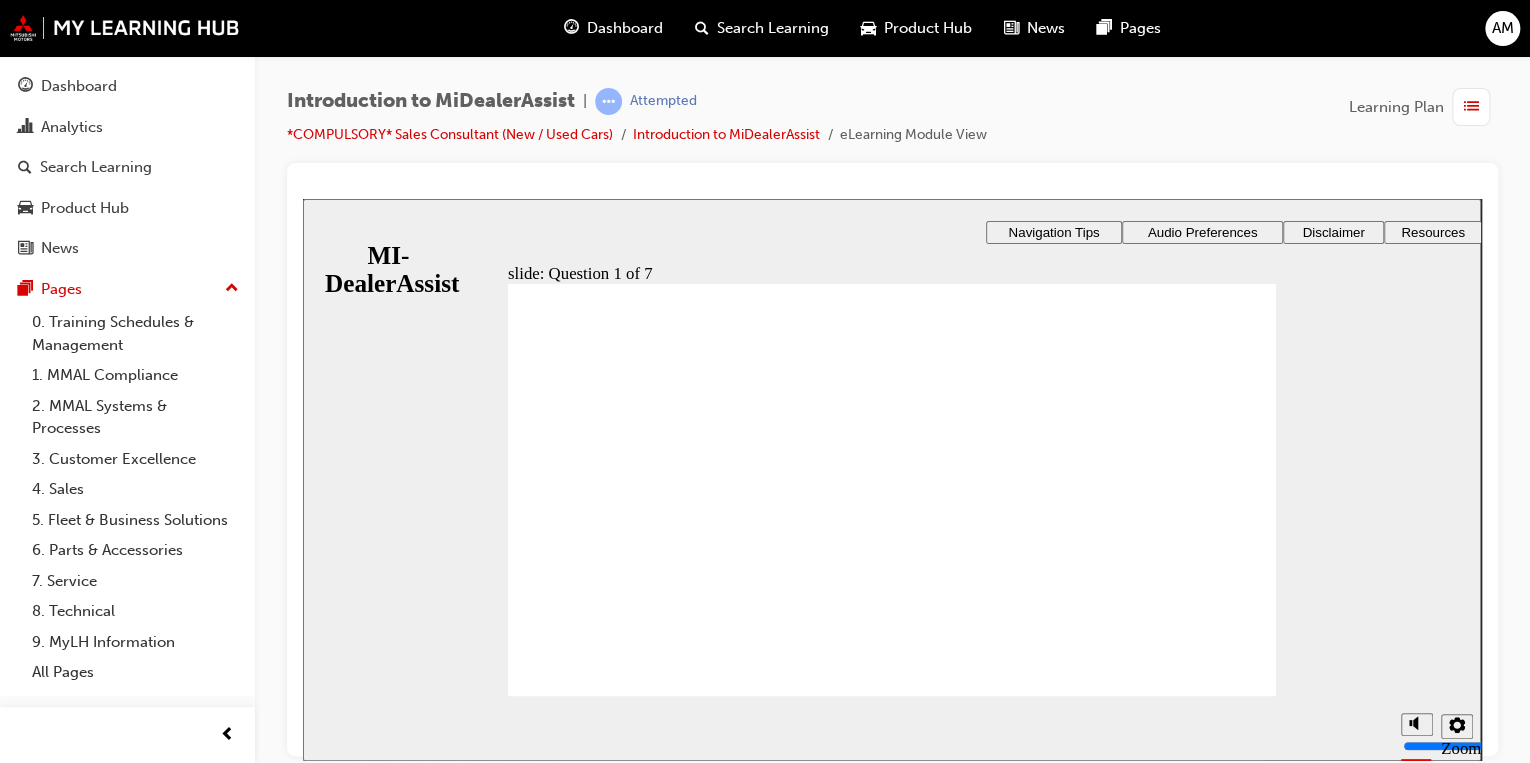 click 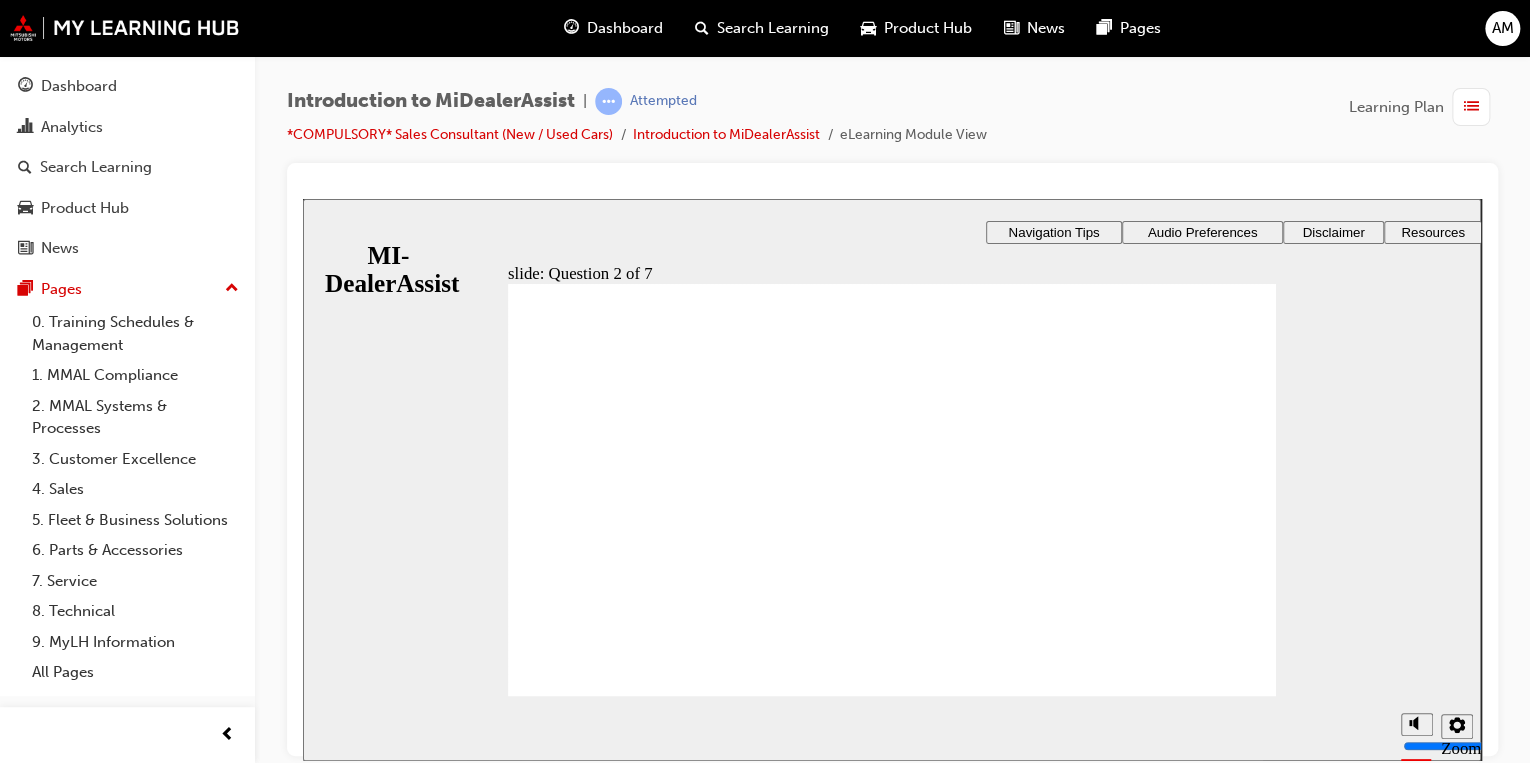 click 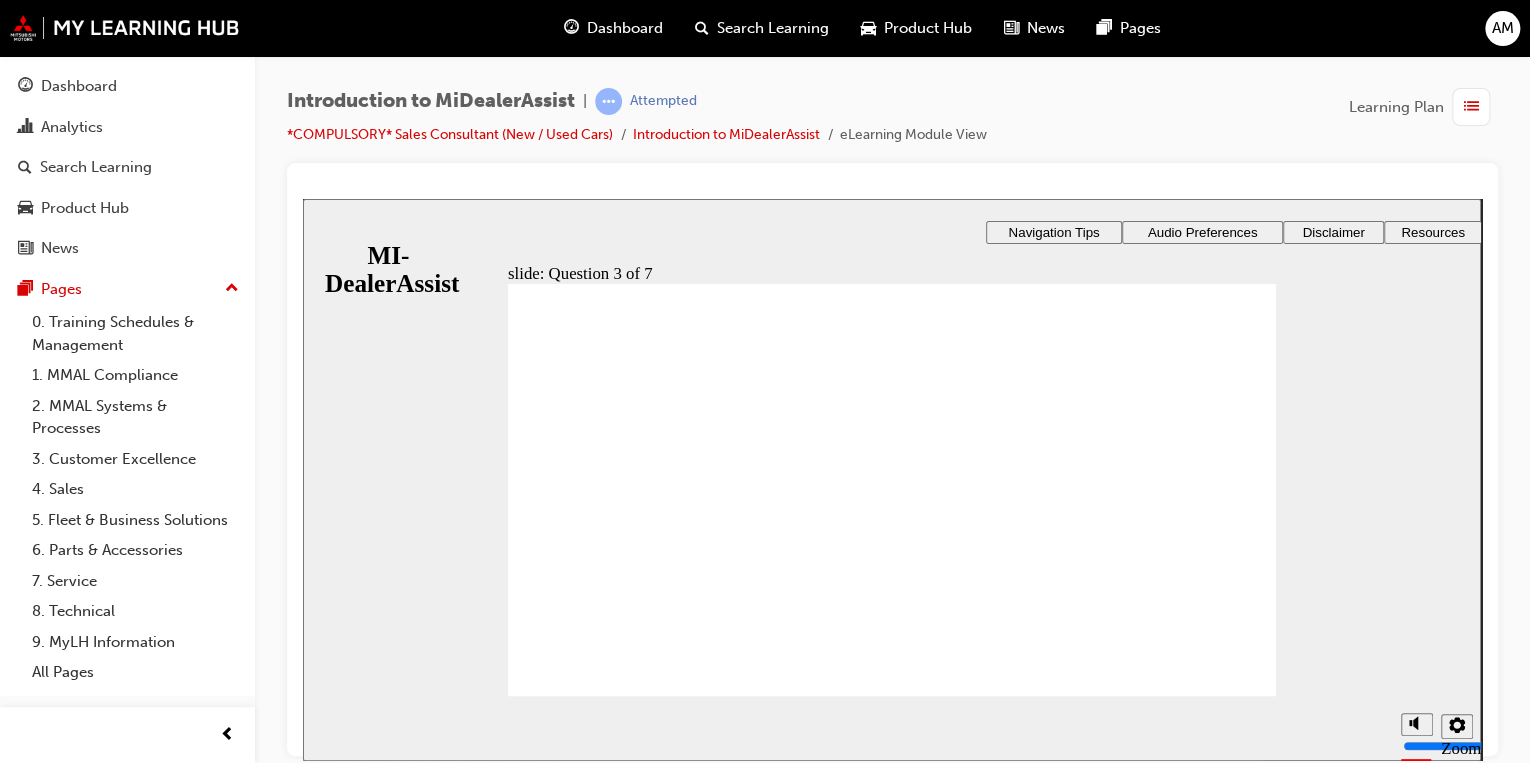 click 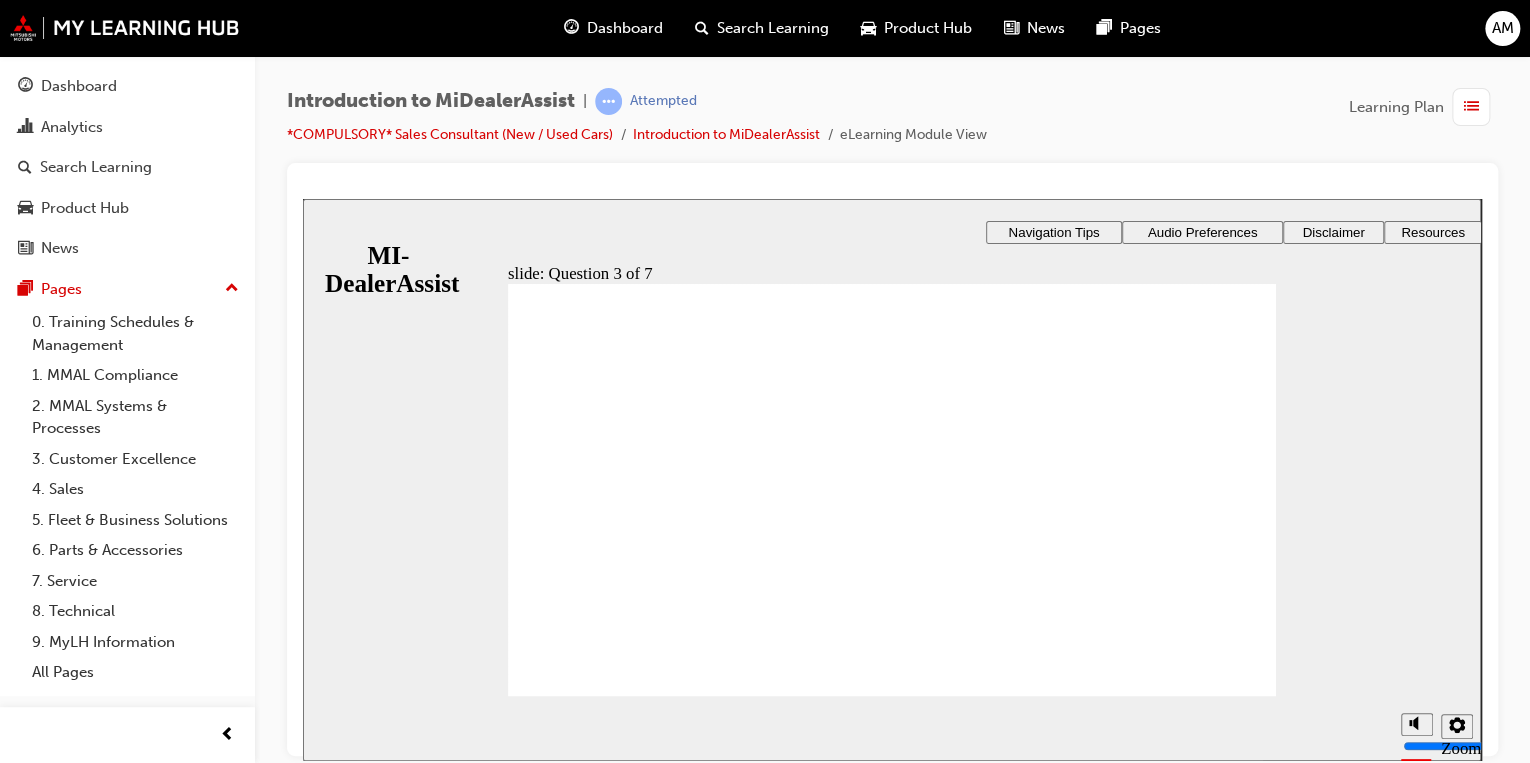 click 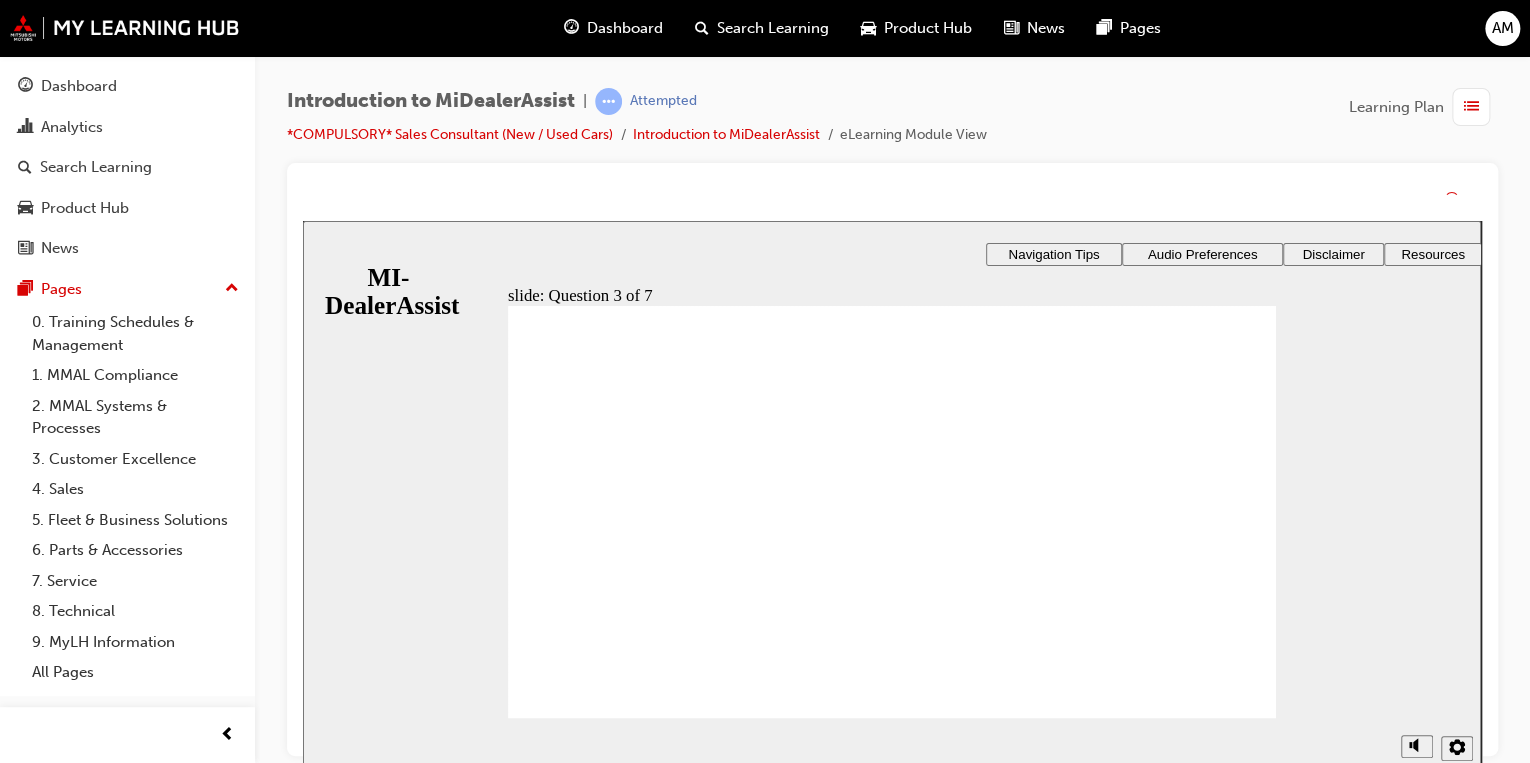 click 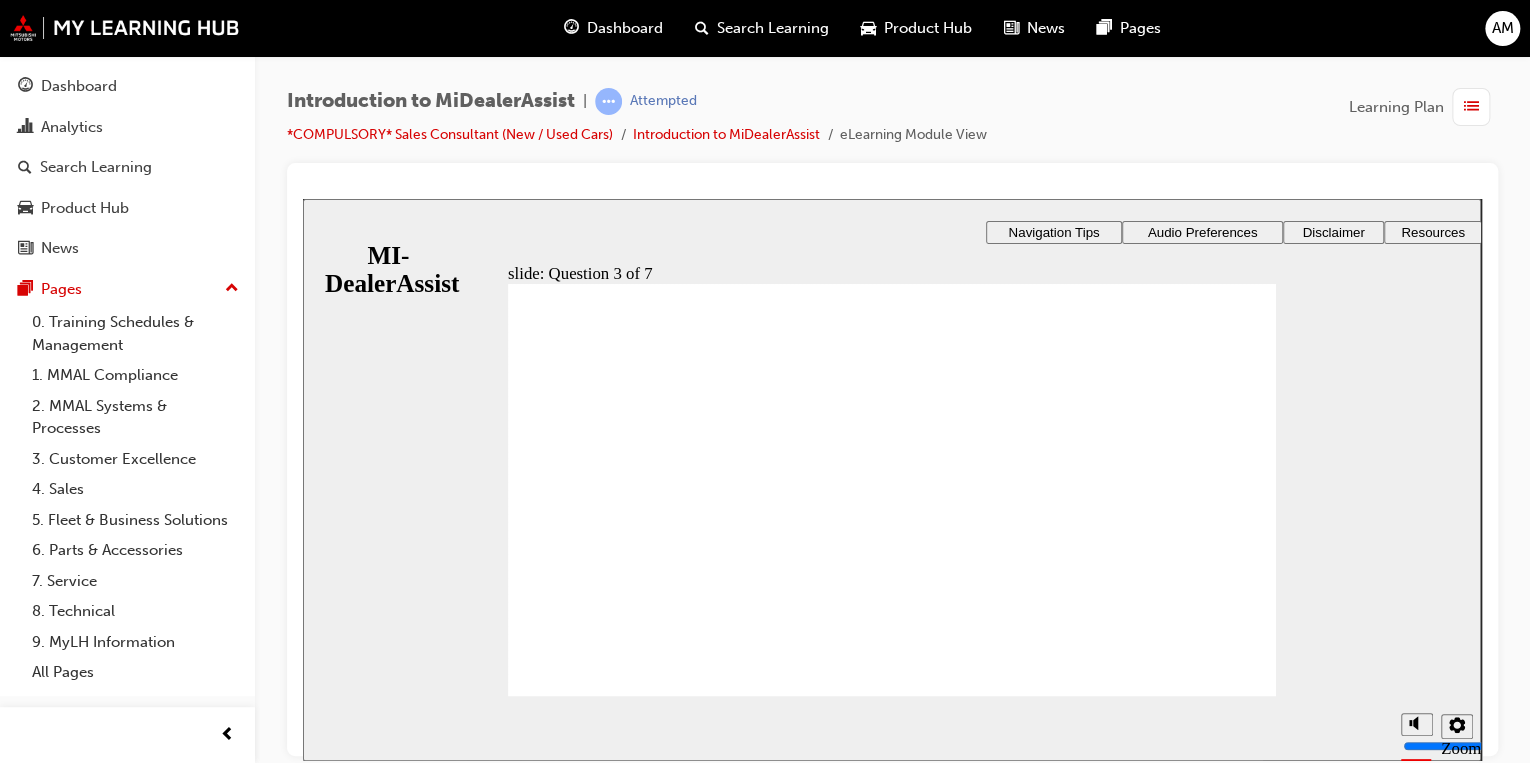 click 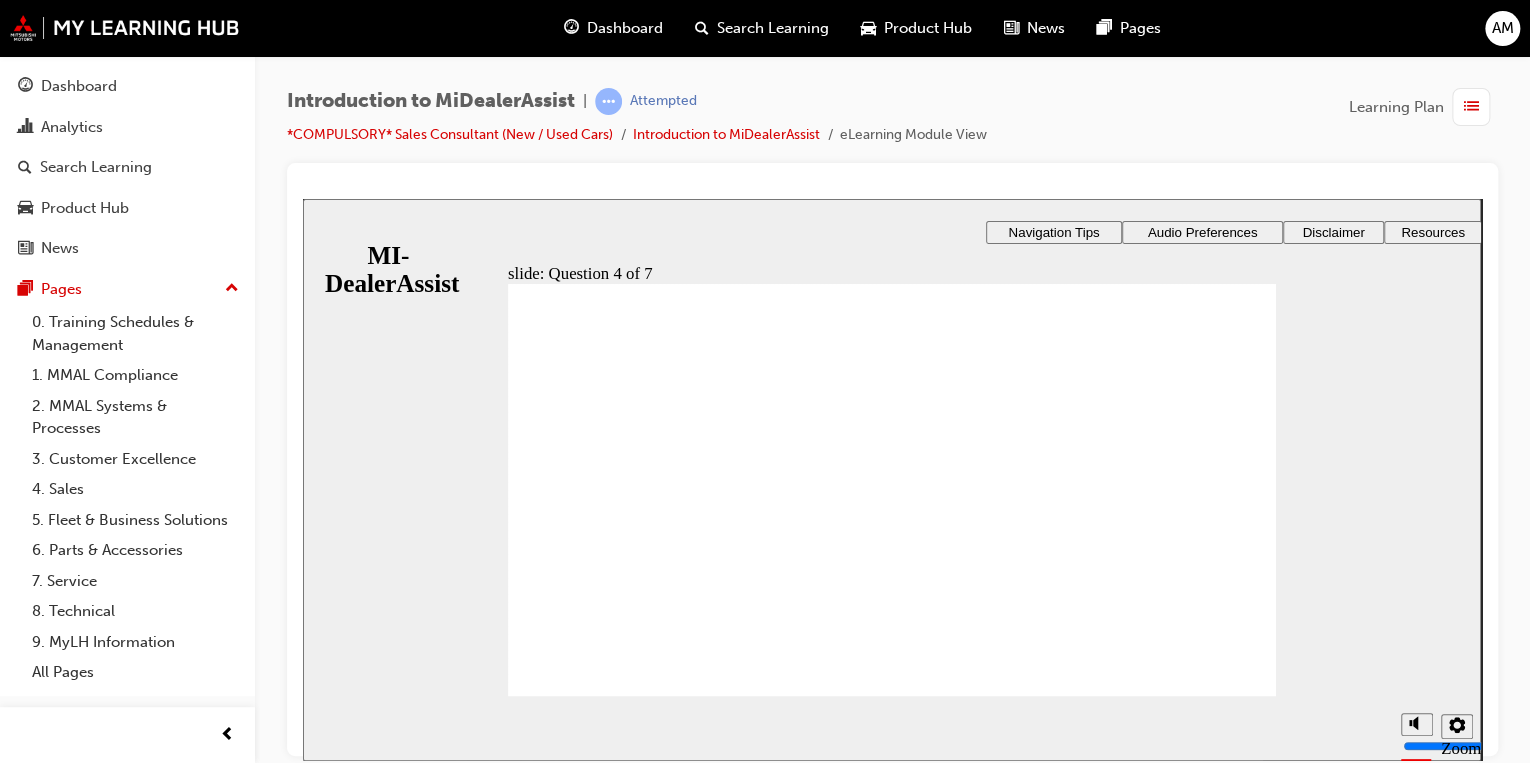 click 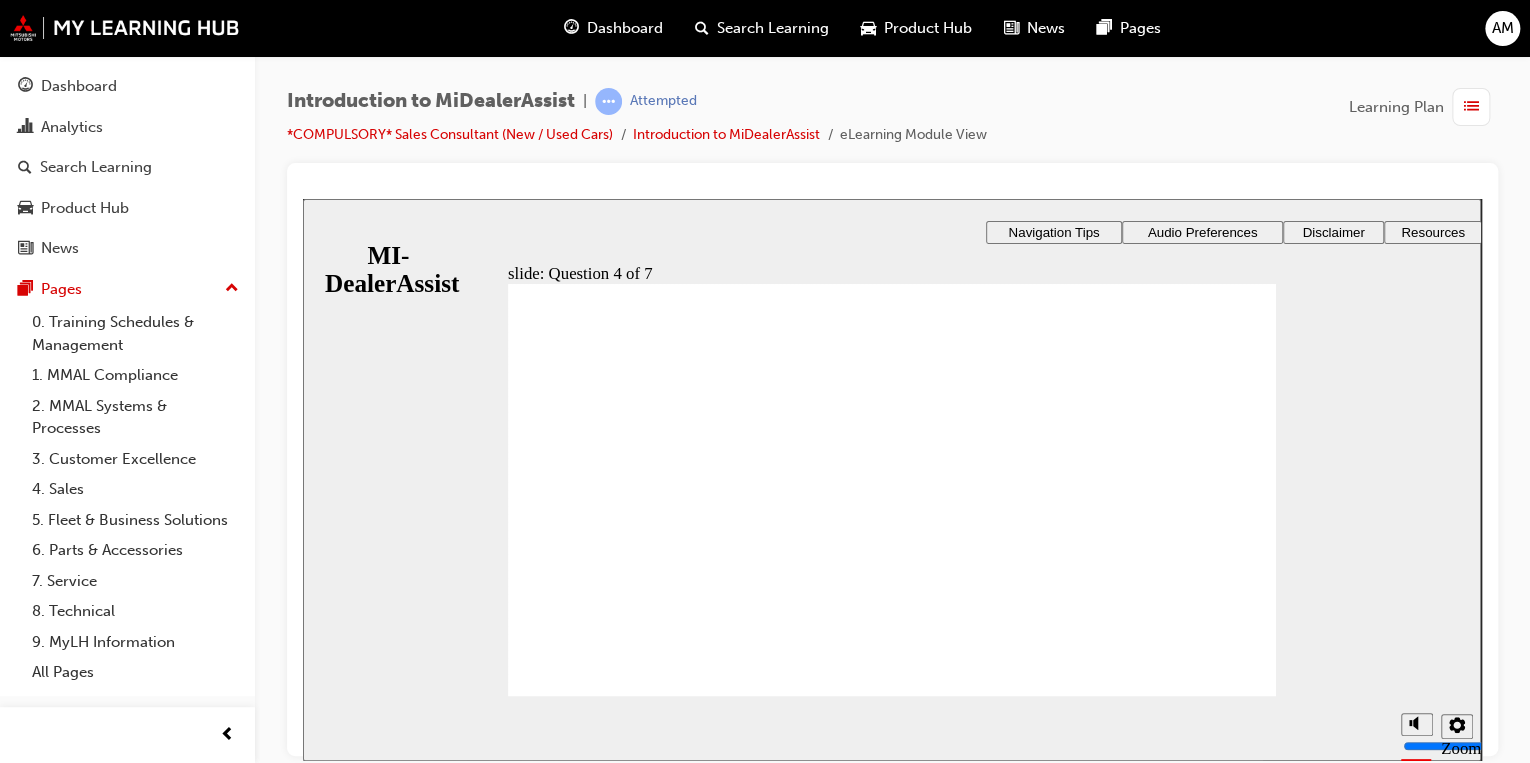 click on "slide: Question 4 of 7
Support tab Knowledge Base Notifications Cases Awaiting Input Rectangle 1 Rectangle 3 Question 4  of 7 Fill in the blanks. Select the  correct missing part  for each statement and then click  Submit .  To find out where your active cases are, you should visit the ________.   Cases Awaiting Input Notifications Support tab Cases Awaiting Input Knowledge Base When you’d like to read up on a given topic, look for relevant articles in the ________.  Knowledge Base Support tab Knowledge Base Notifications Cases Awaiting Input The ________   Click  2" at bounding box center (892, 710) 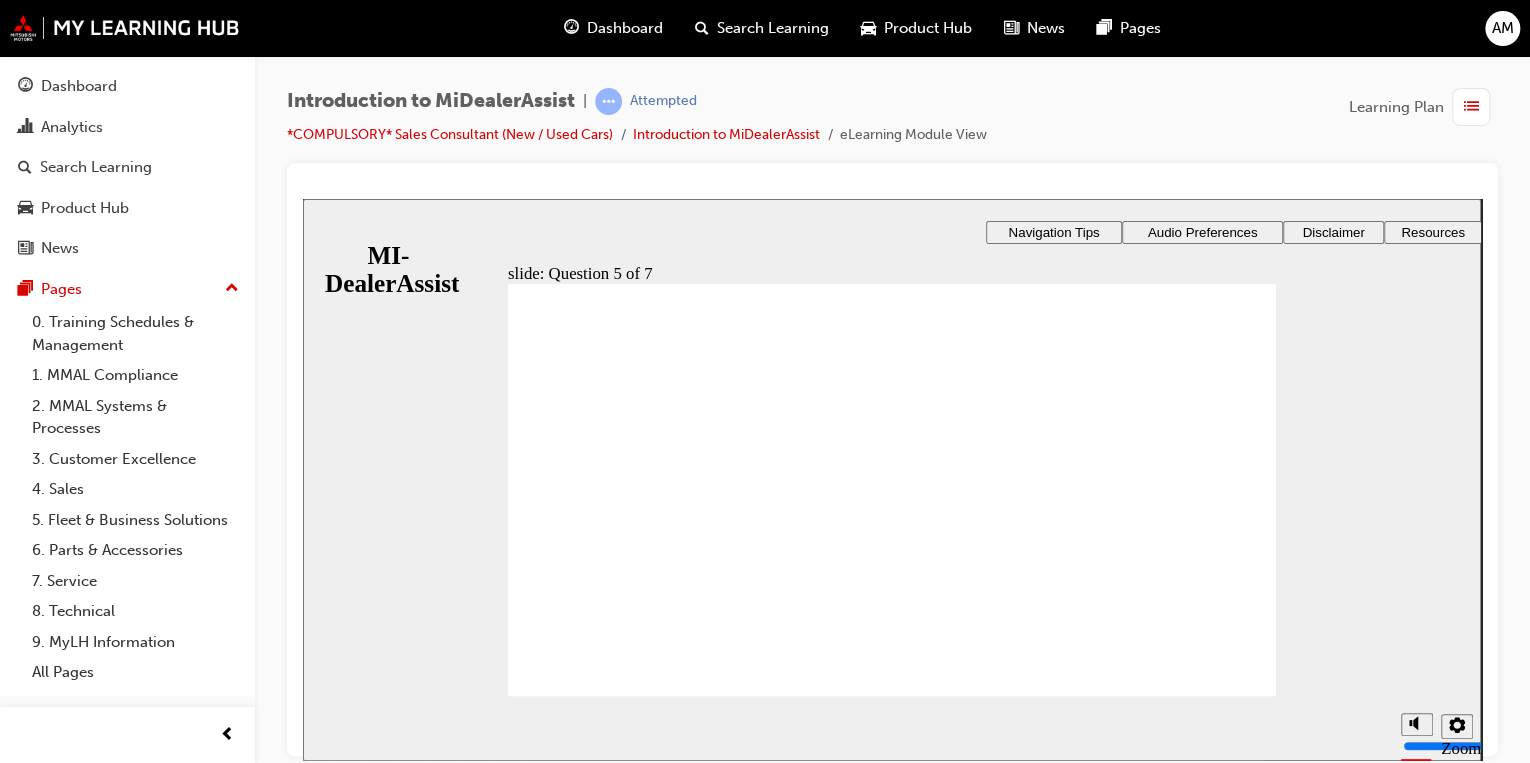 click 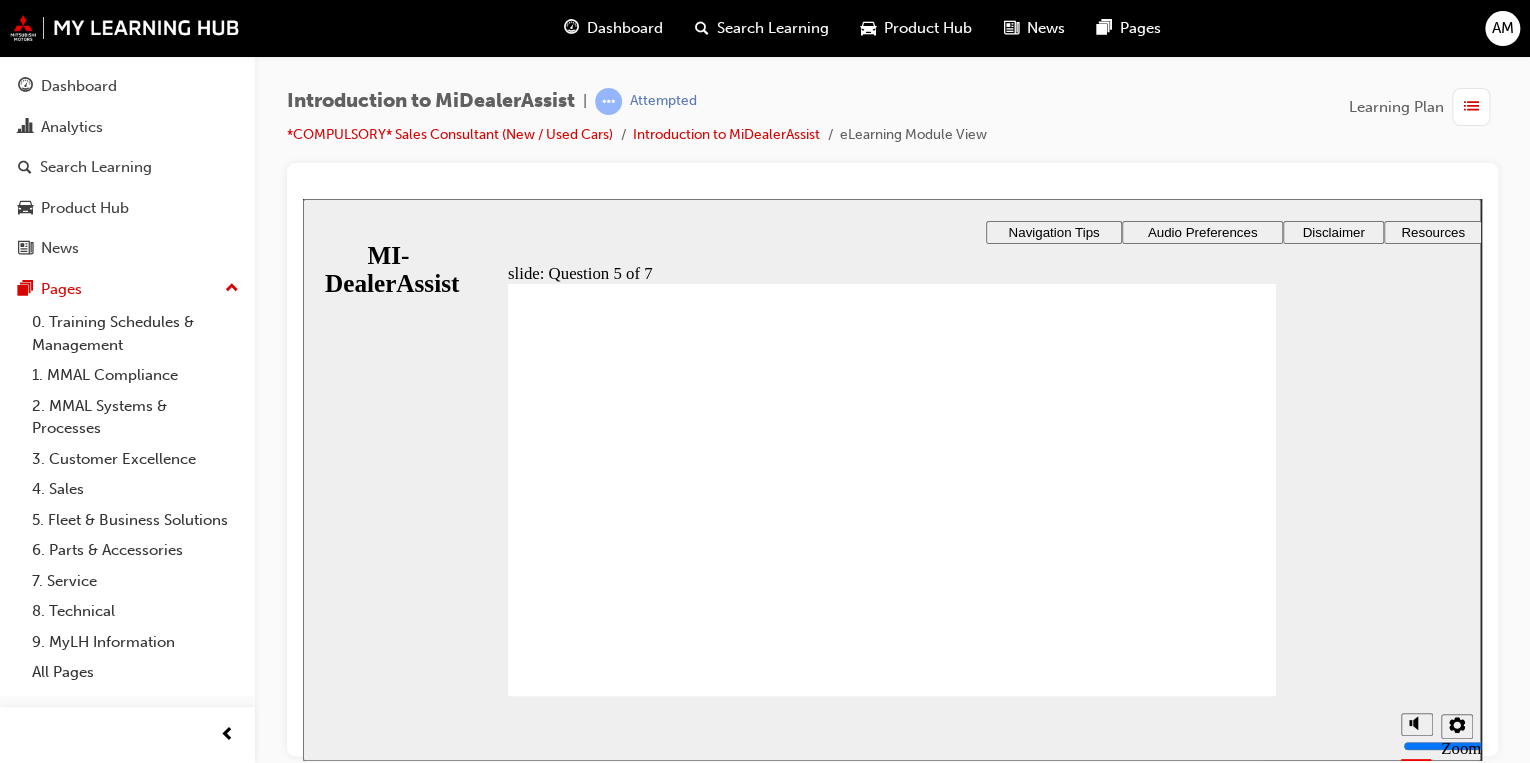 click 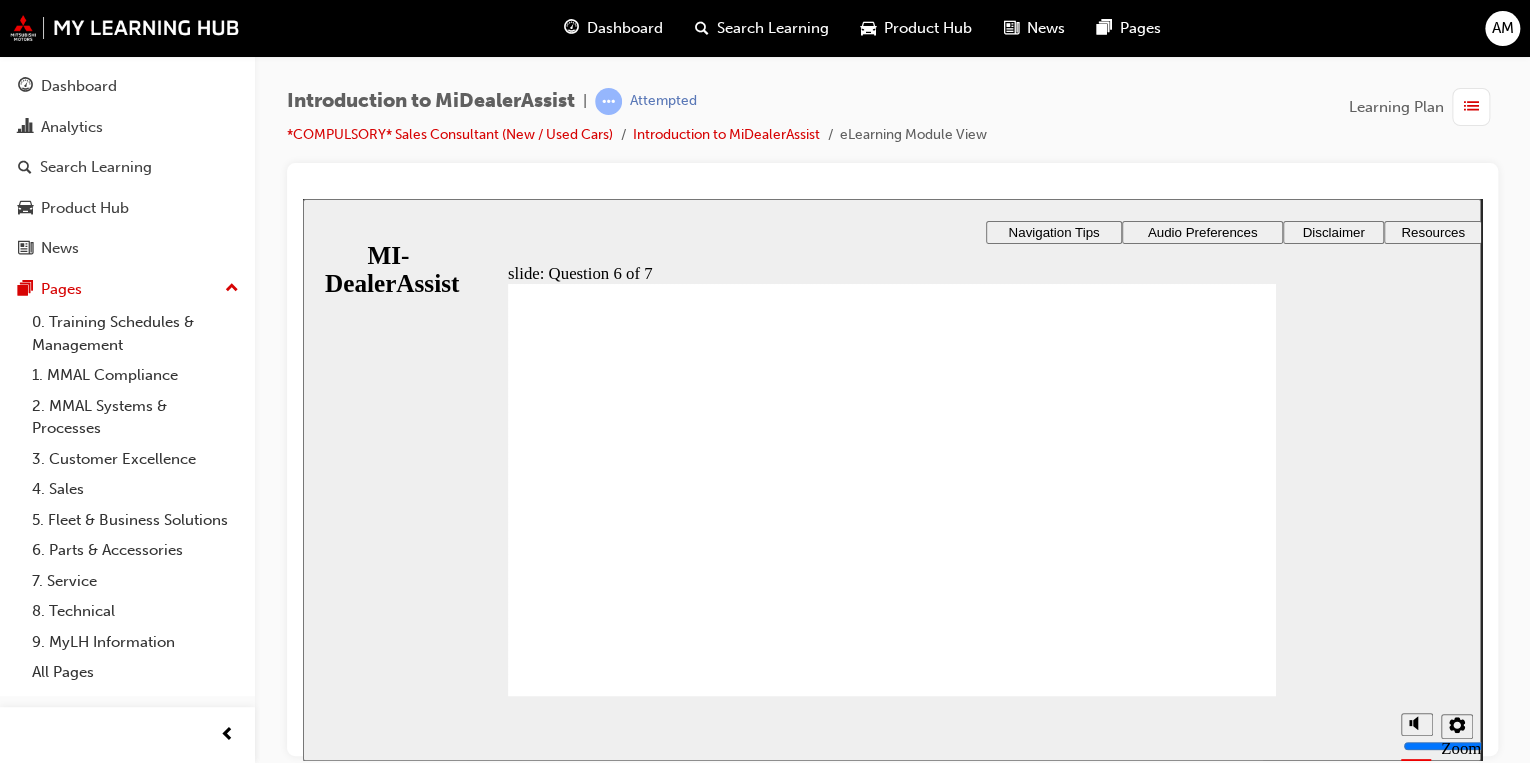click 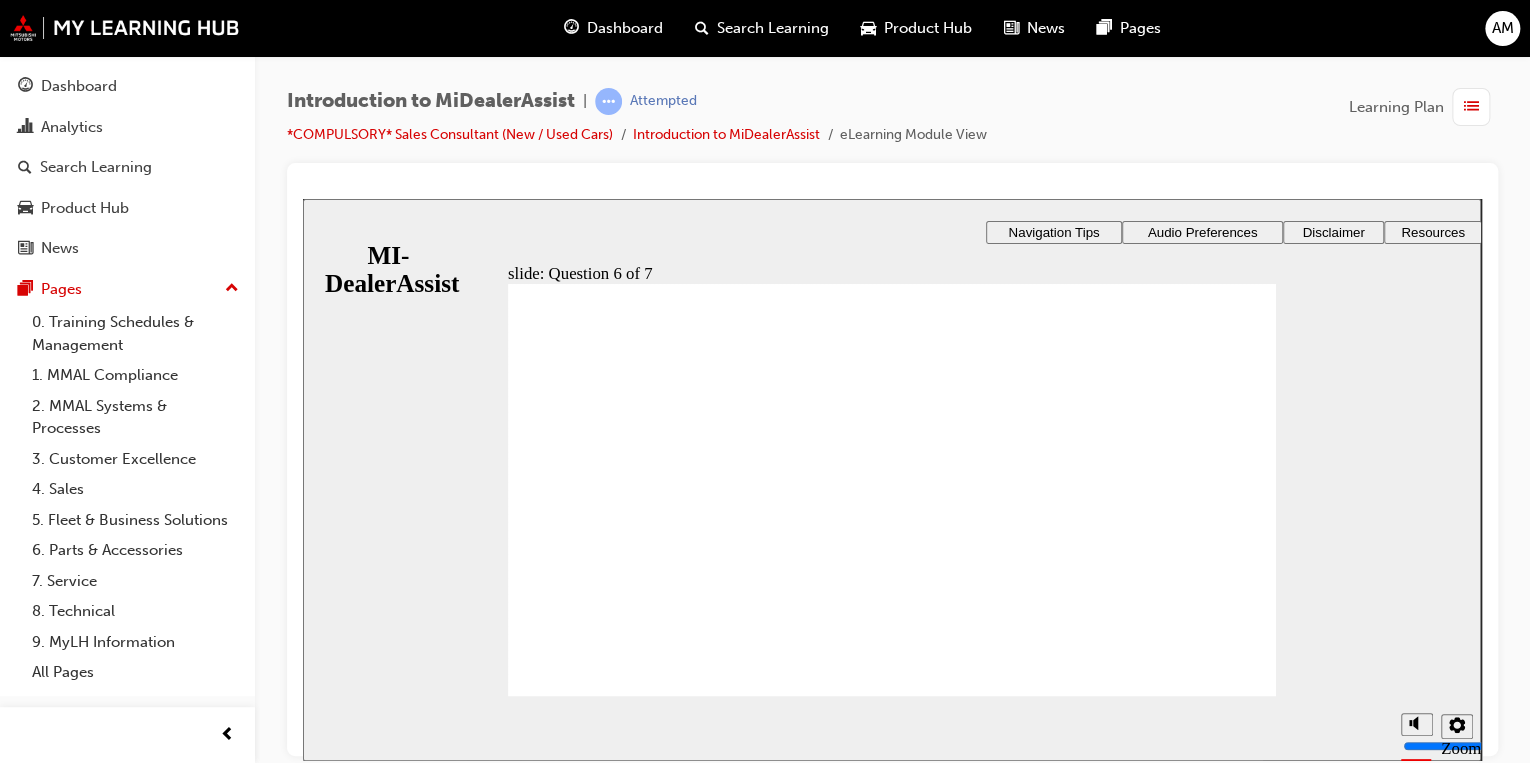 click 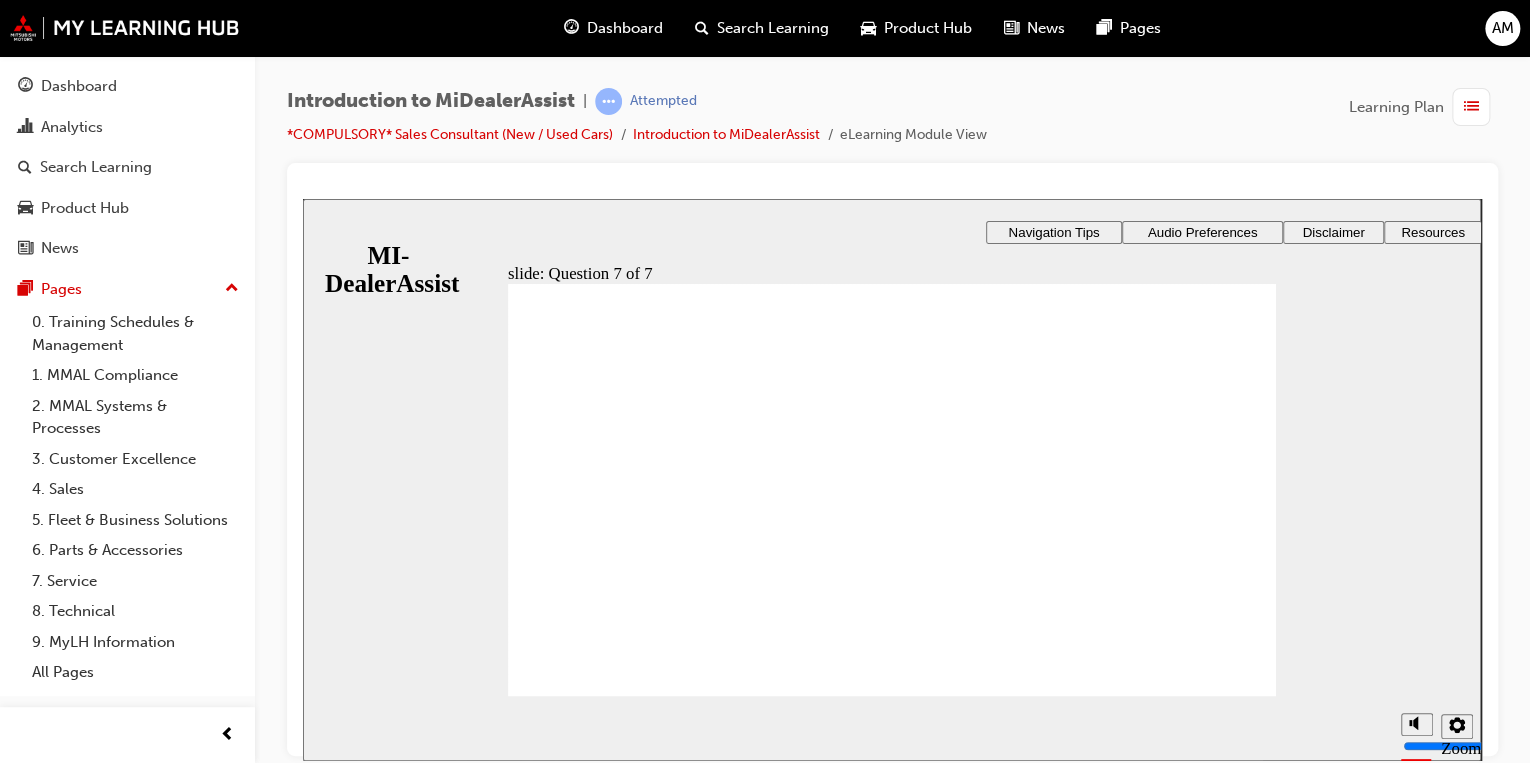 click 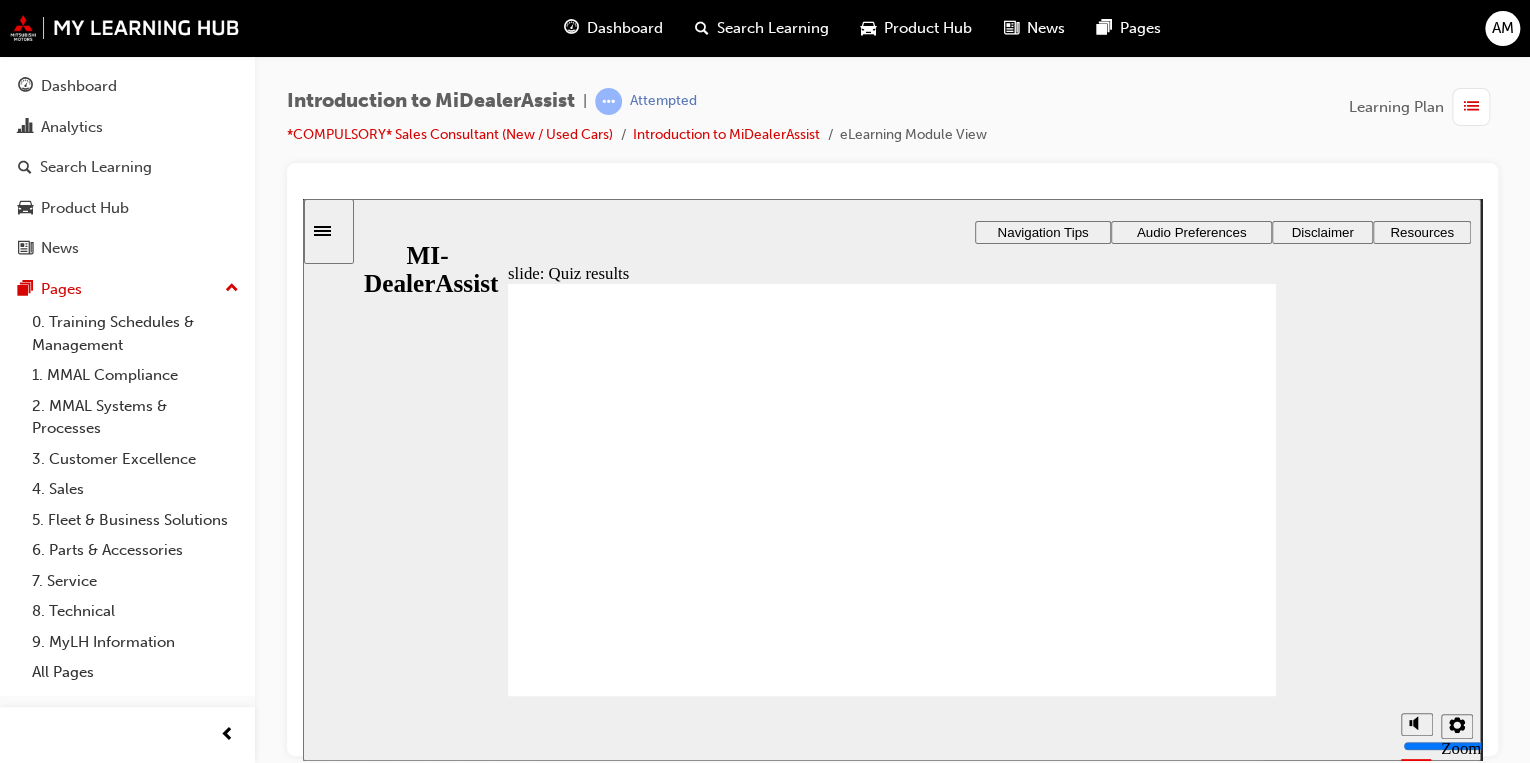 click 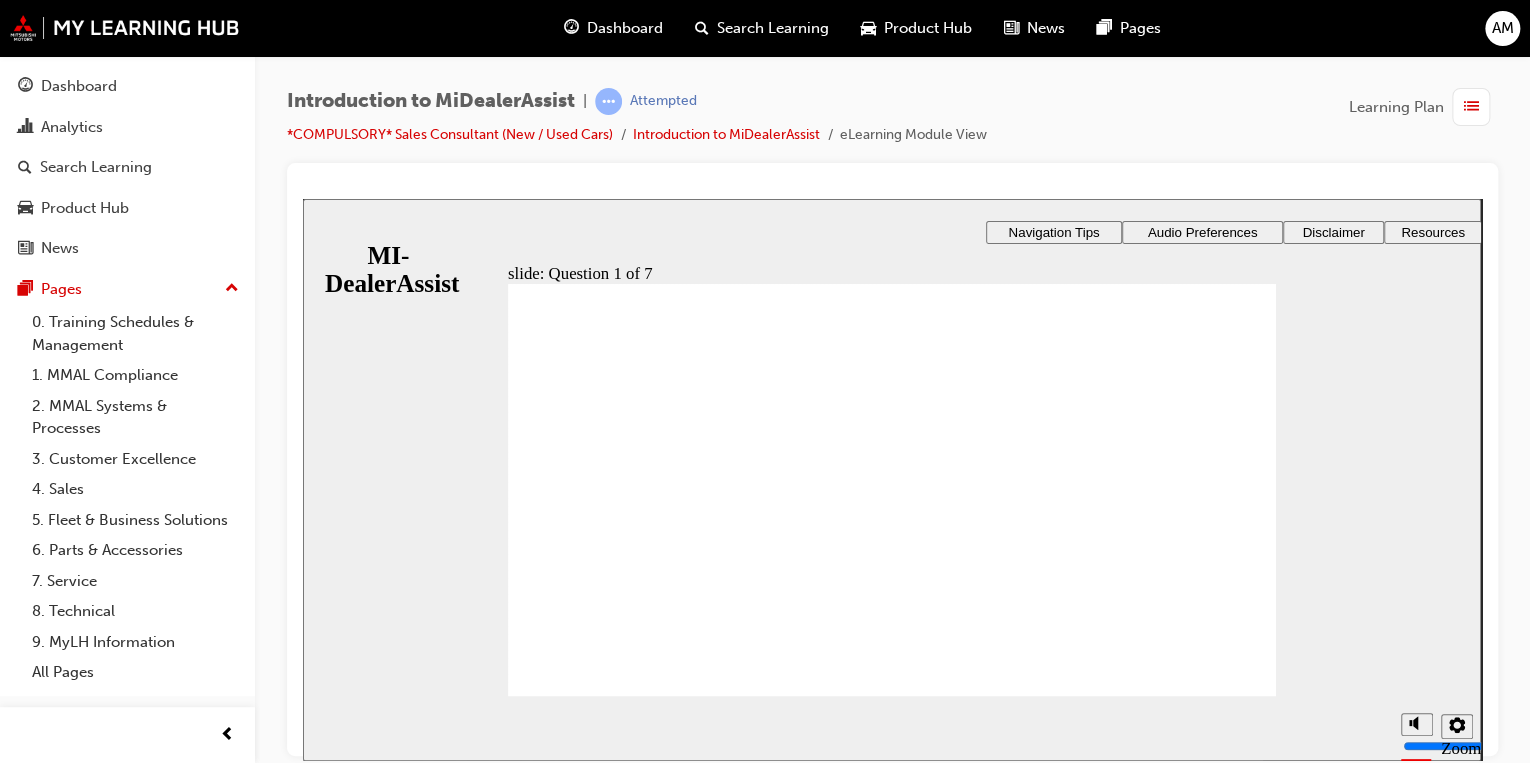 click 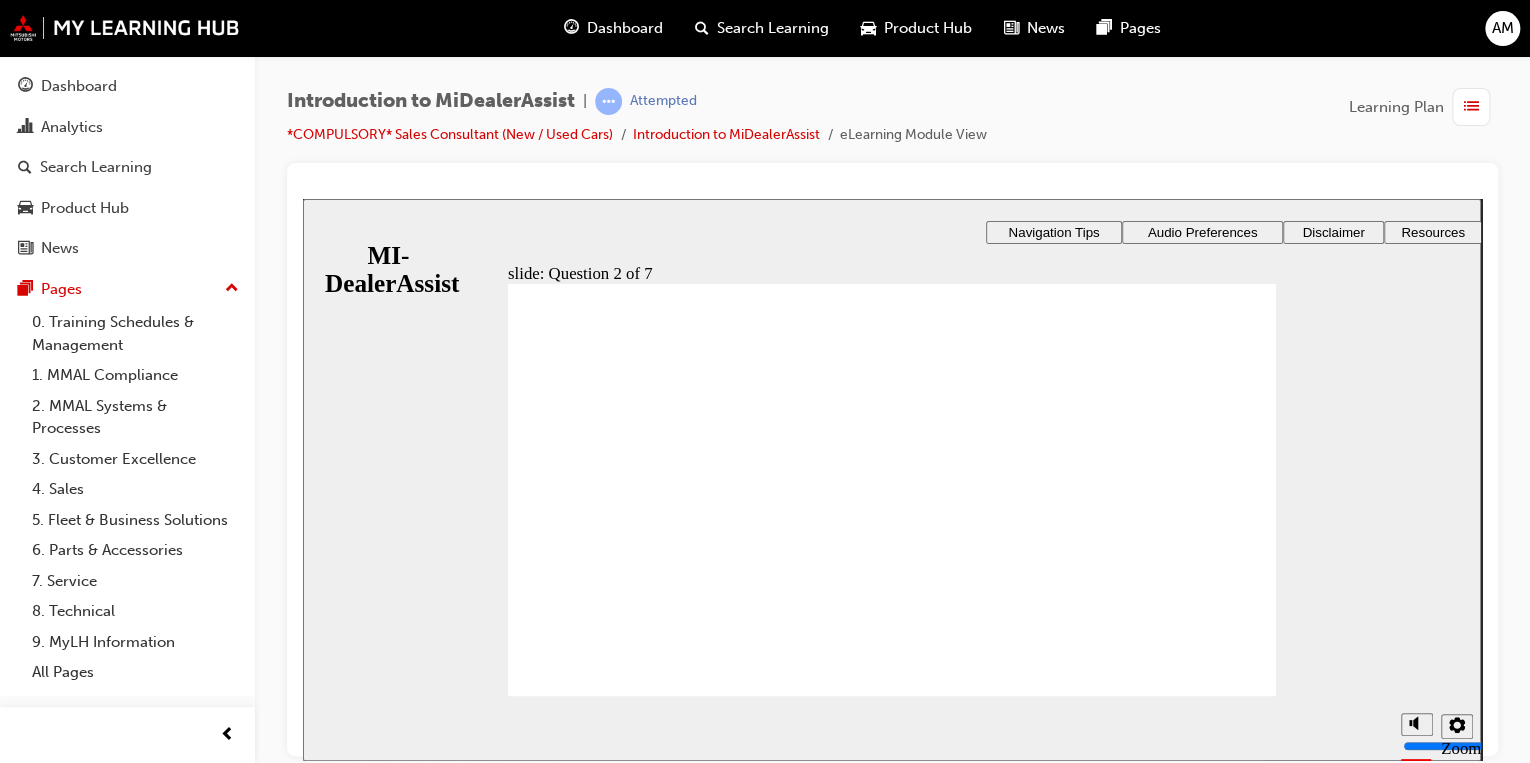 click 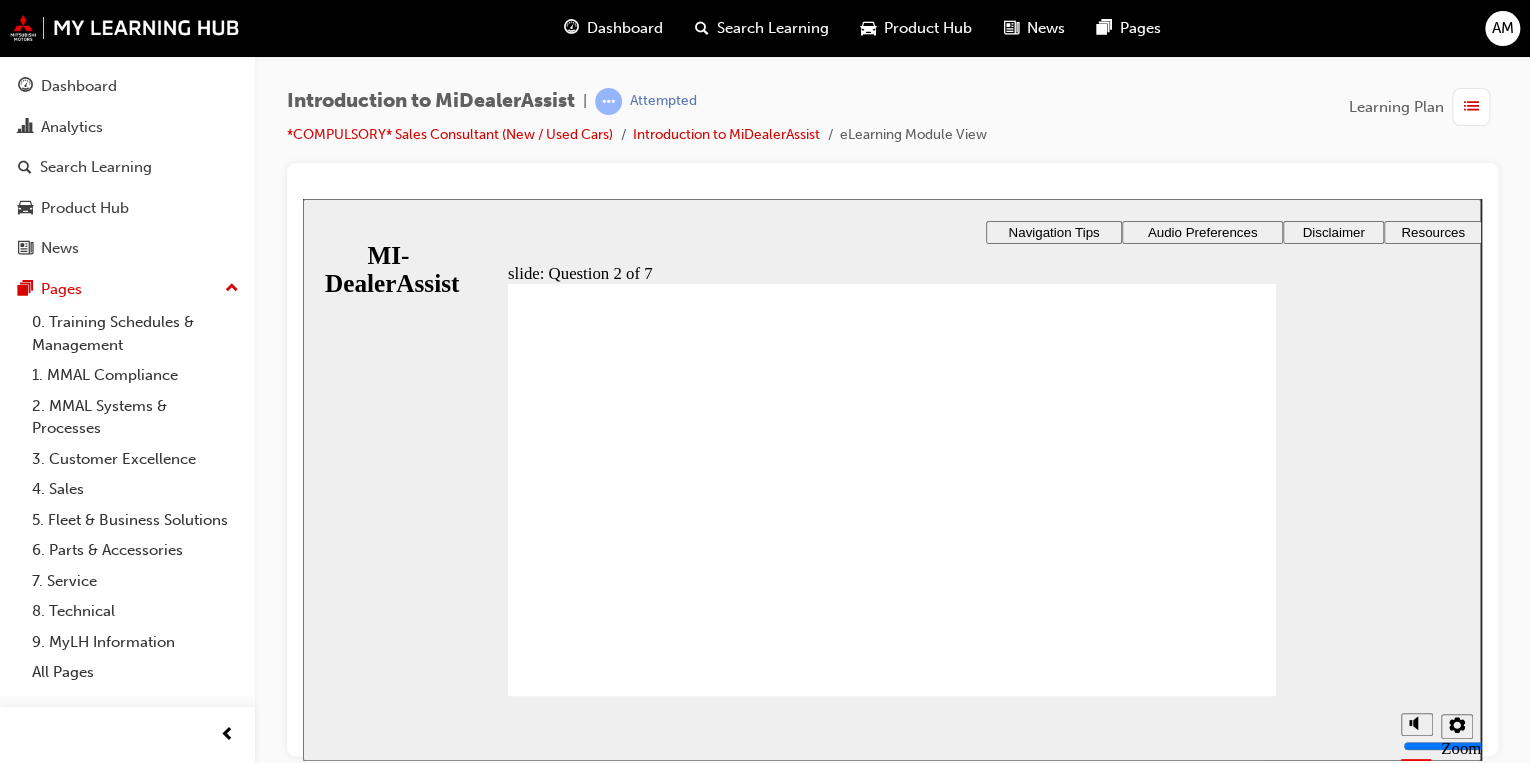 click 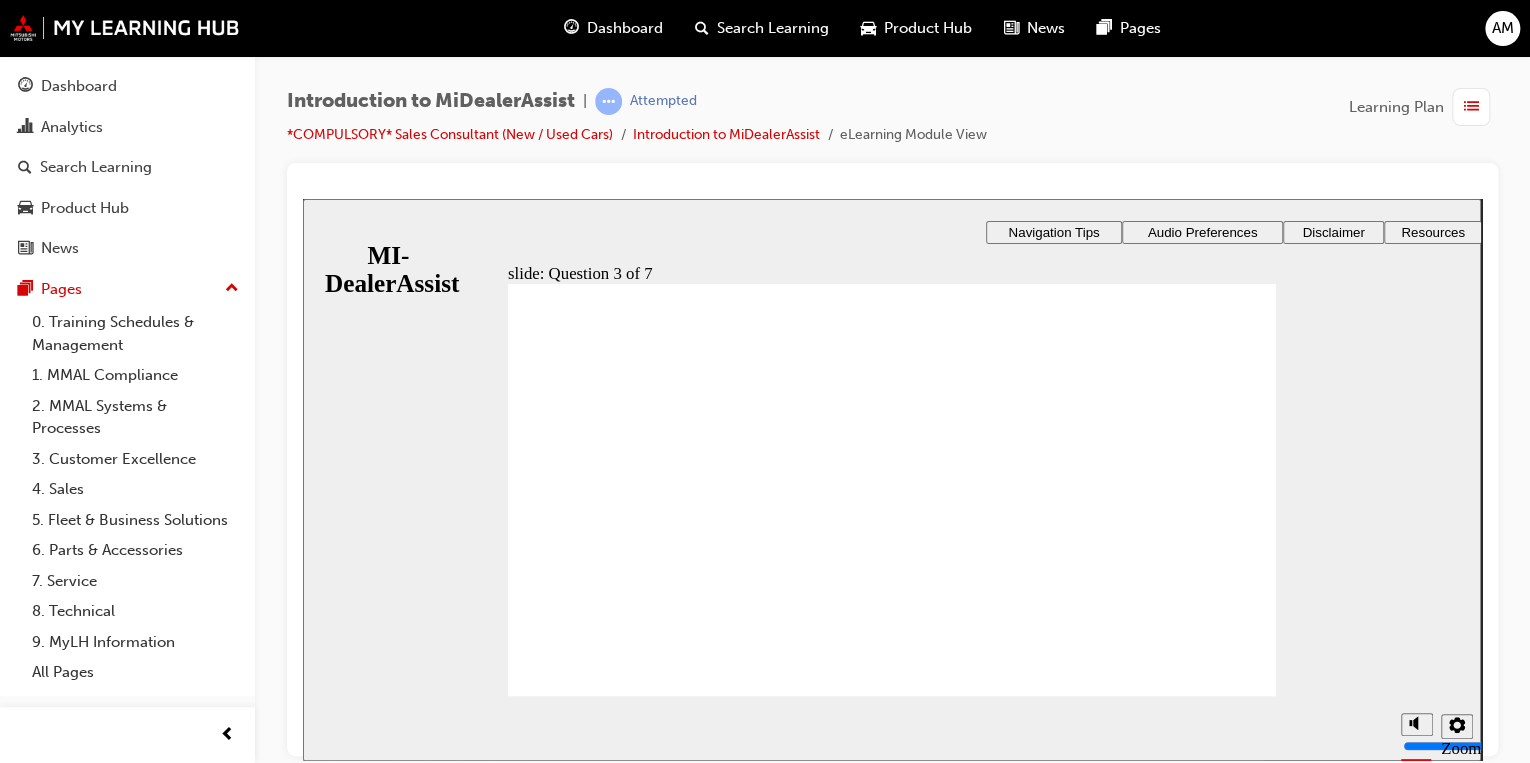 click 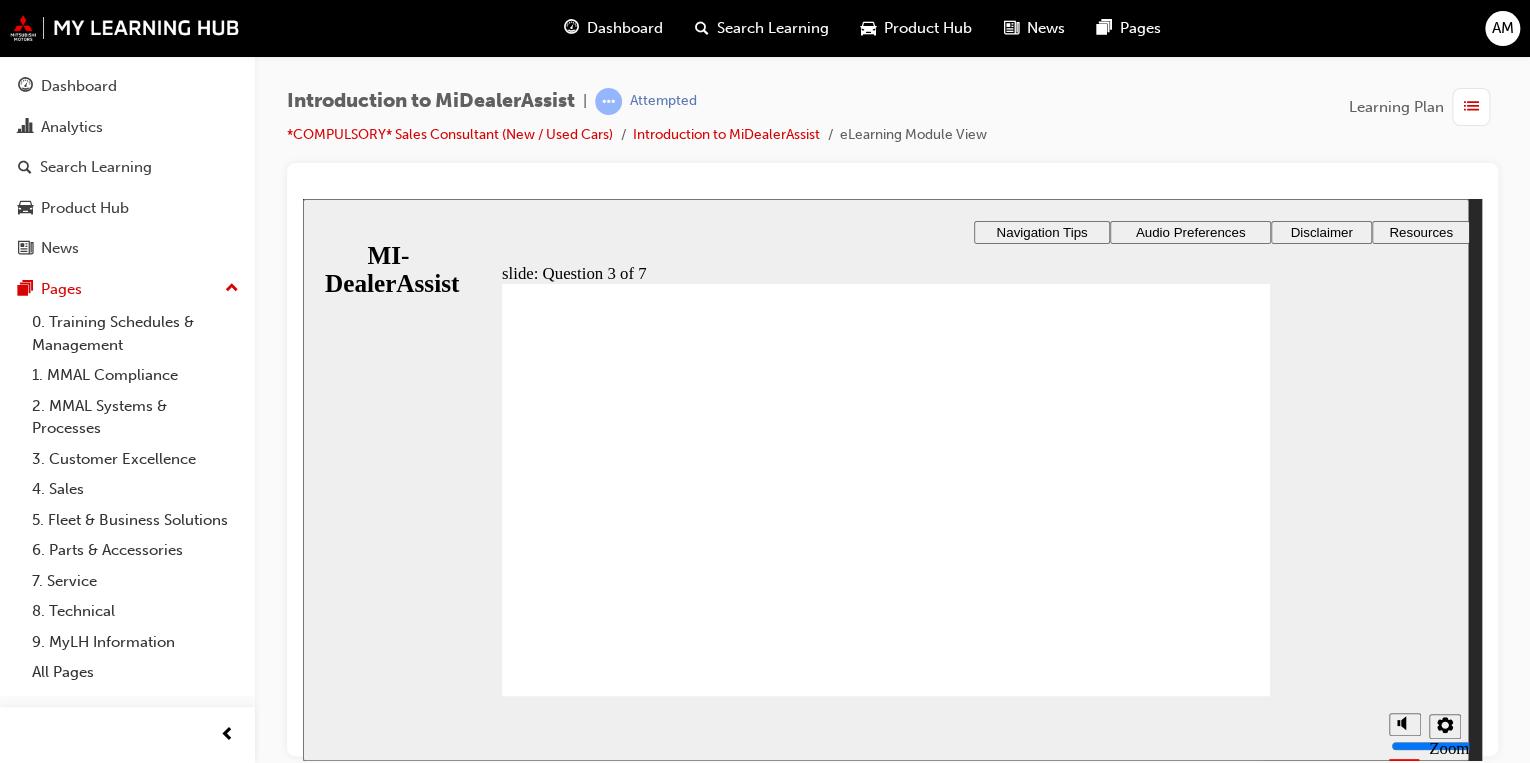 click 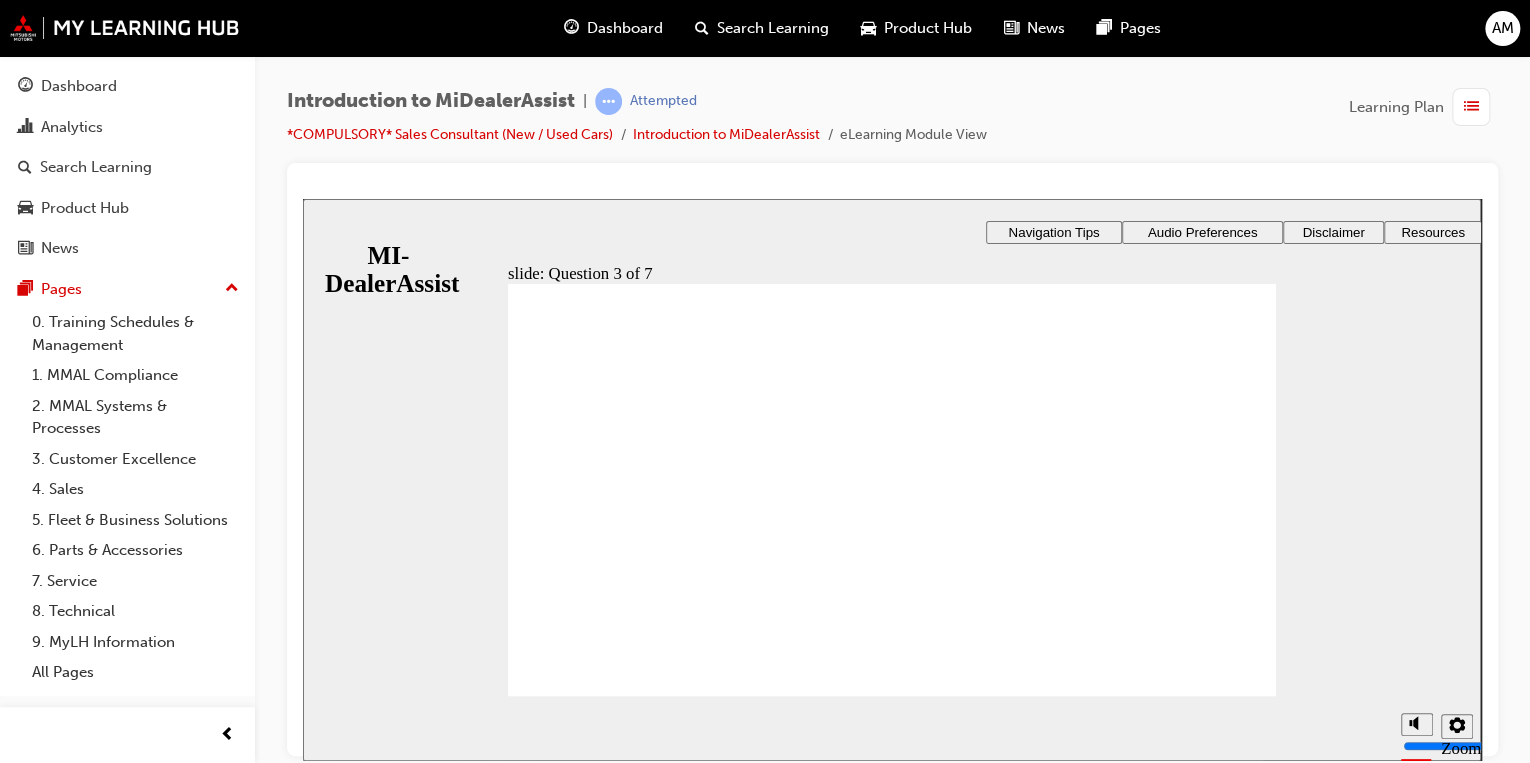 click at bounding box center (892, 1277) 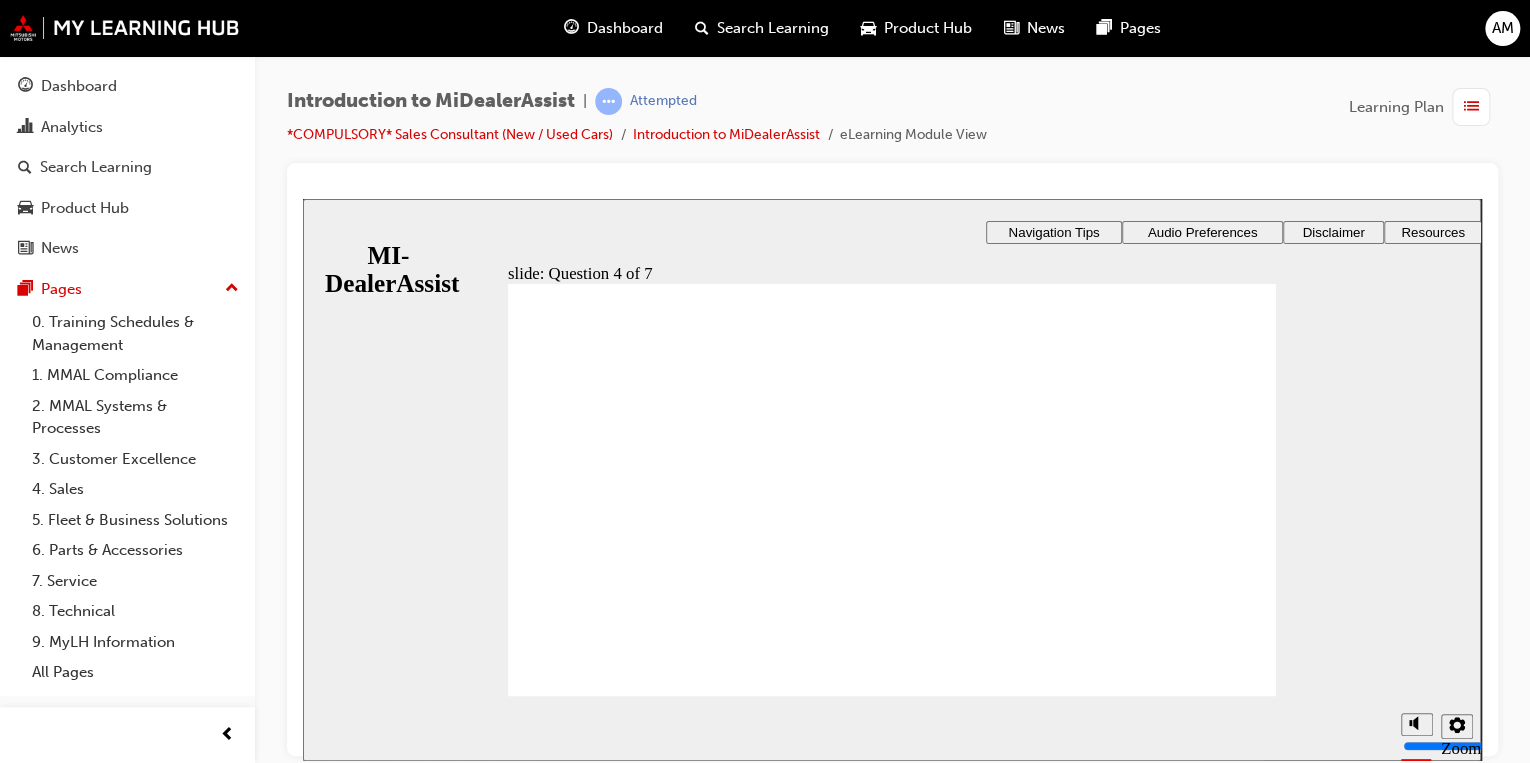 click 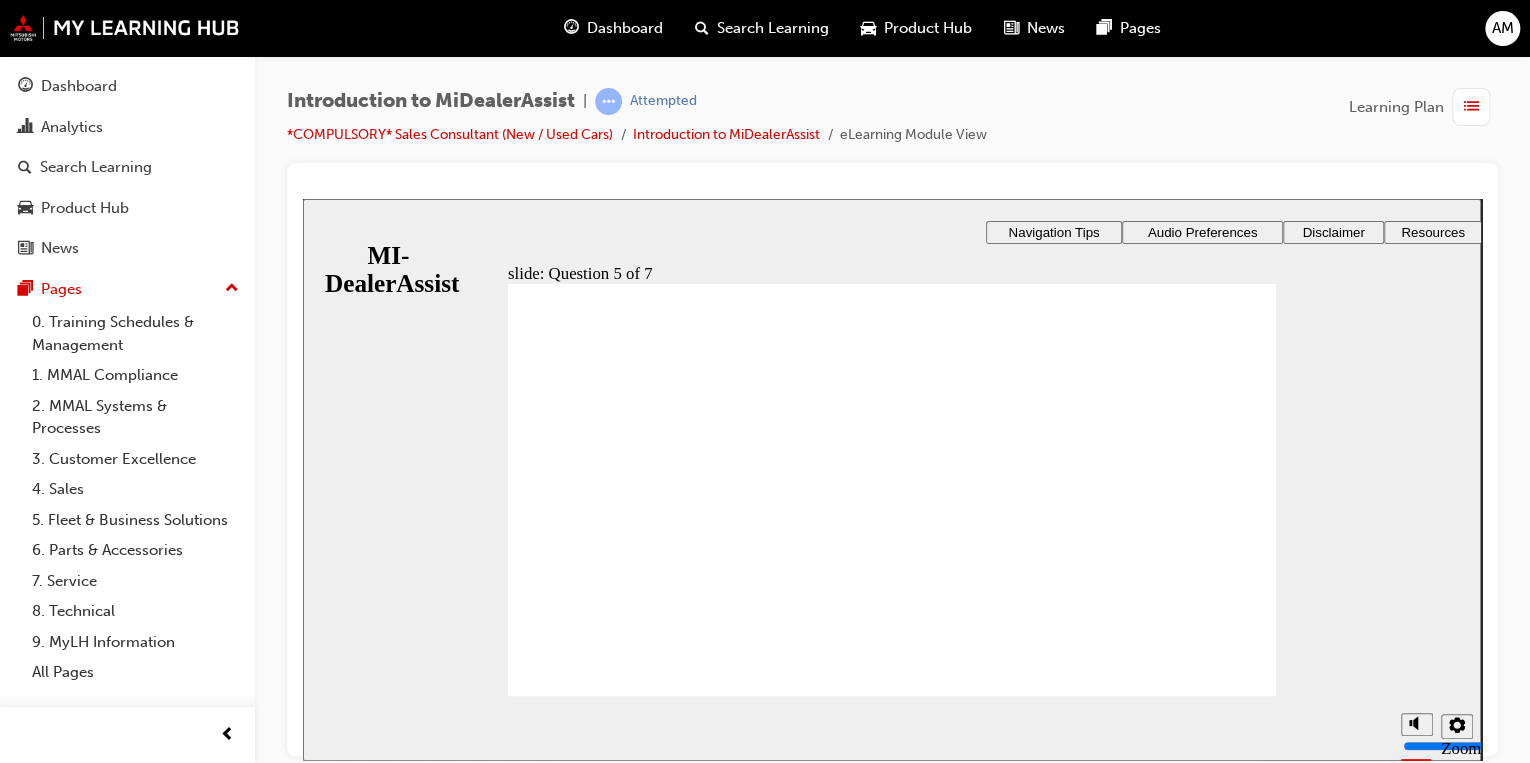 click 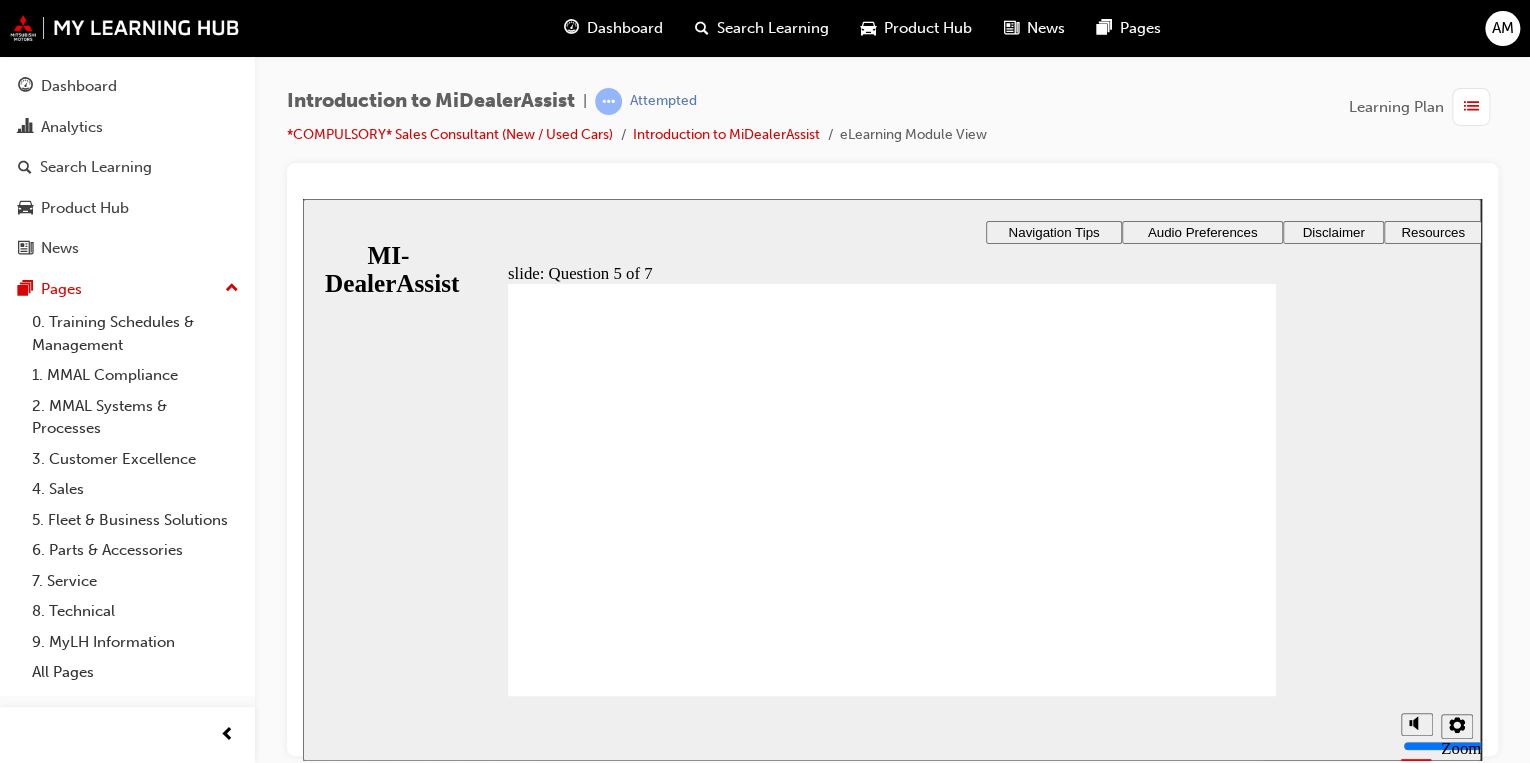 click 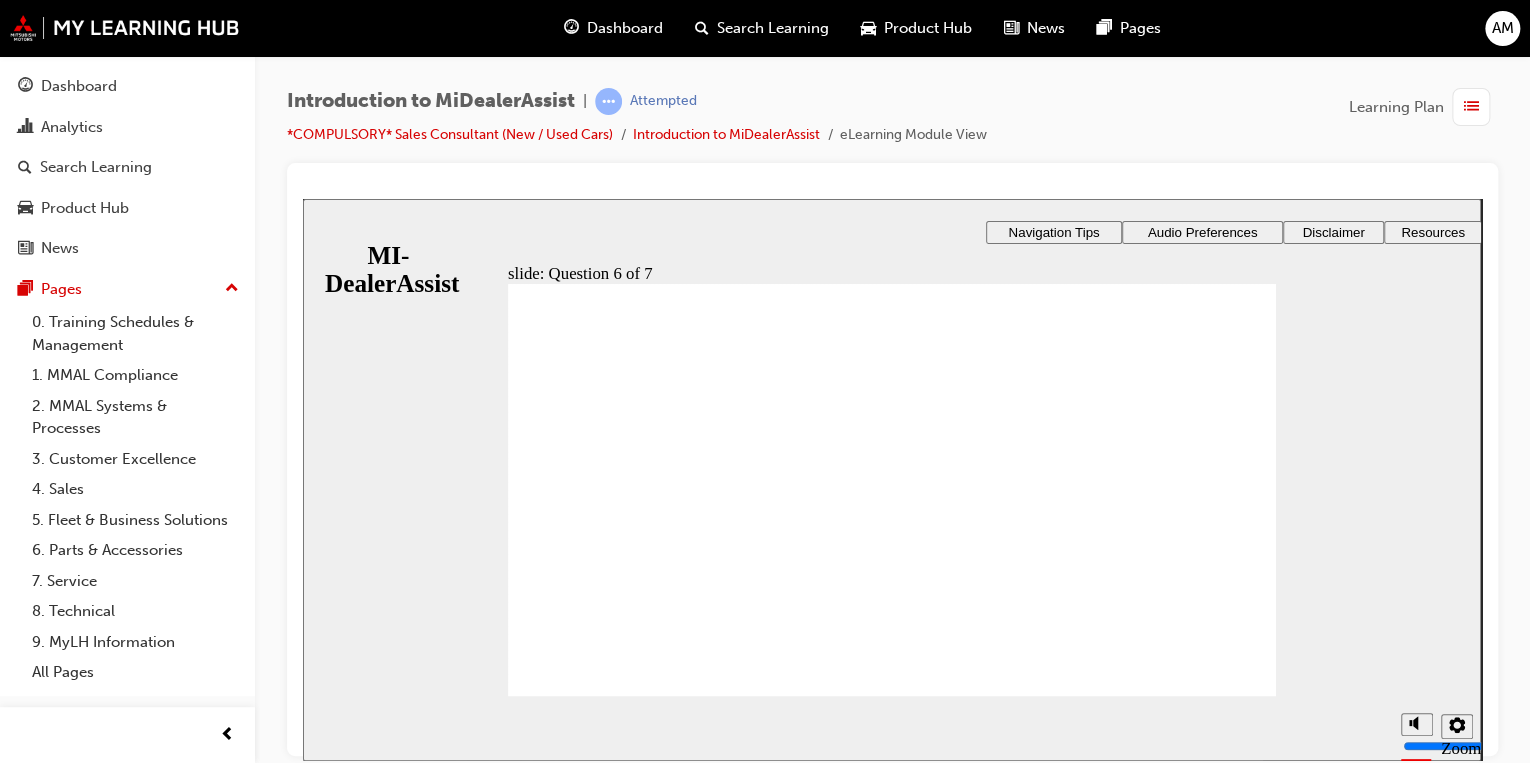 click 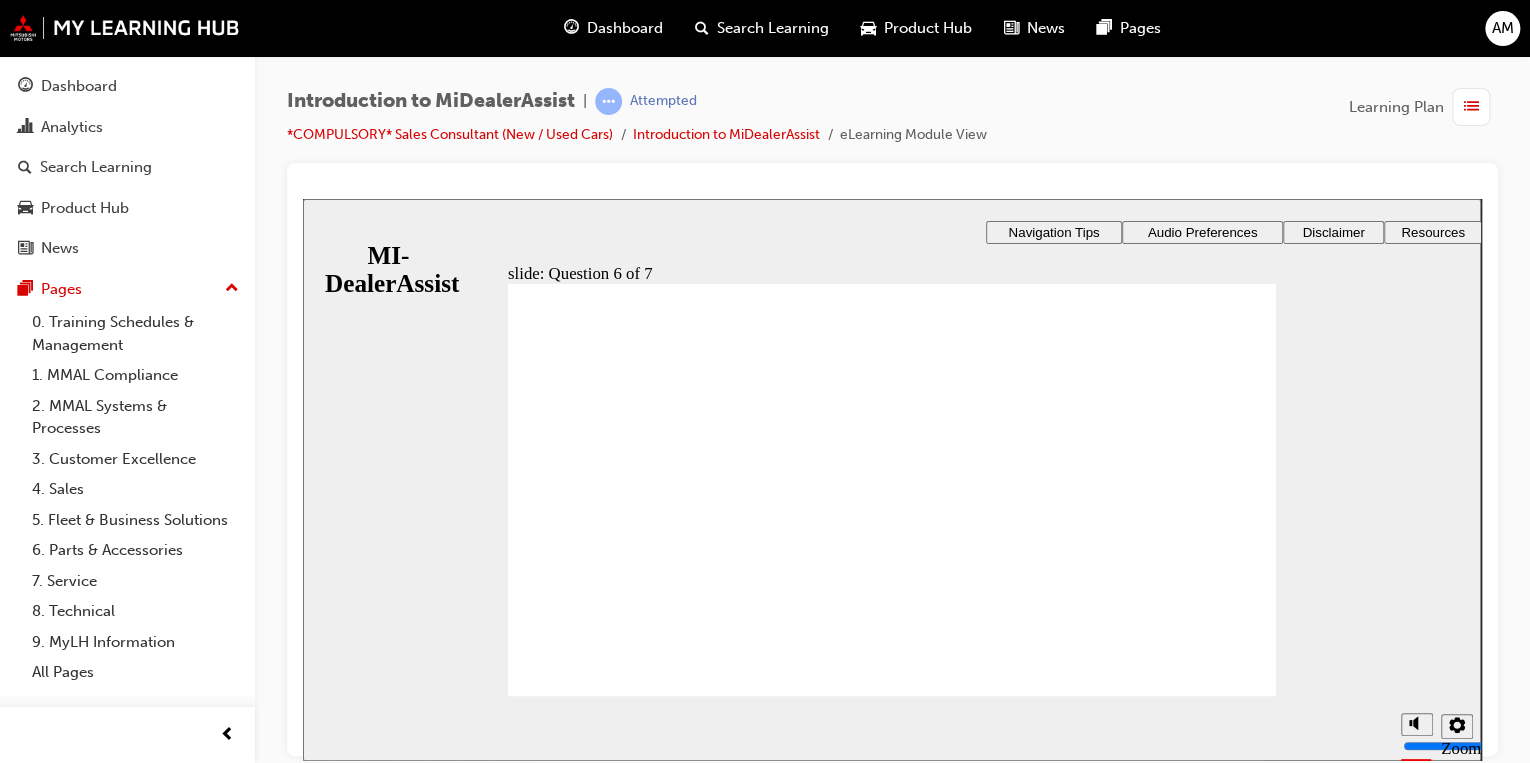click 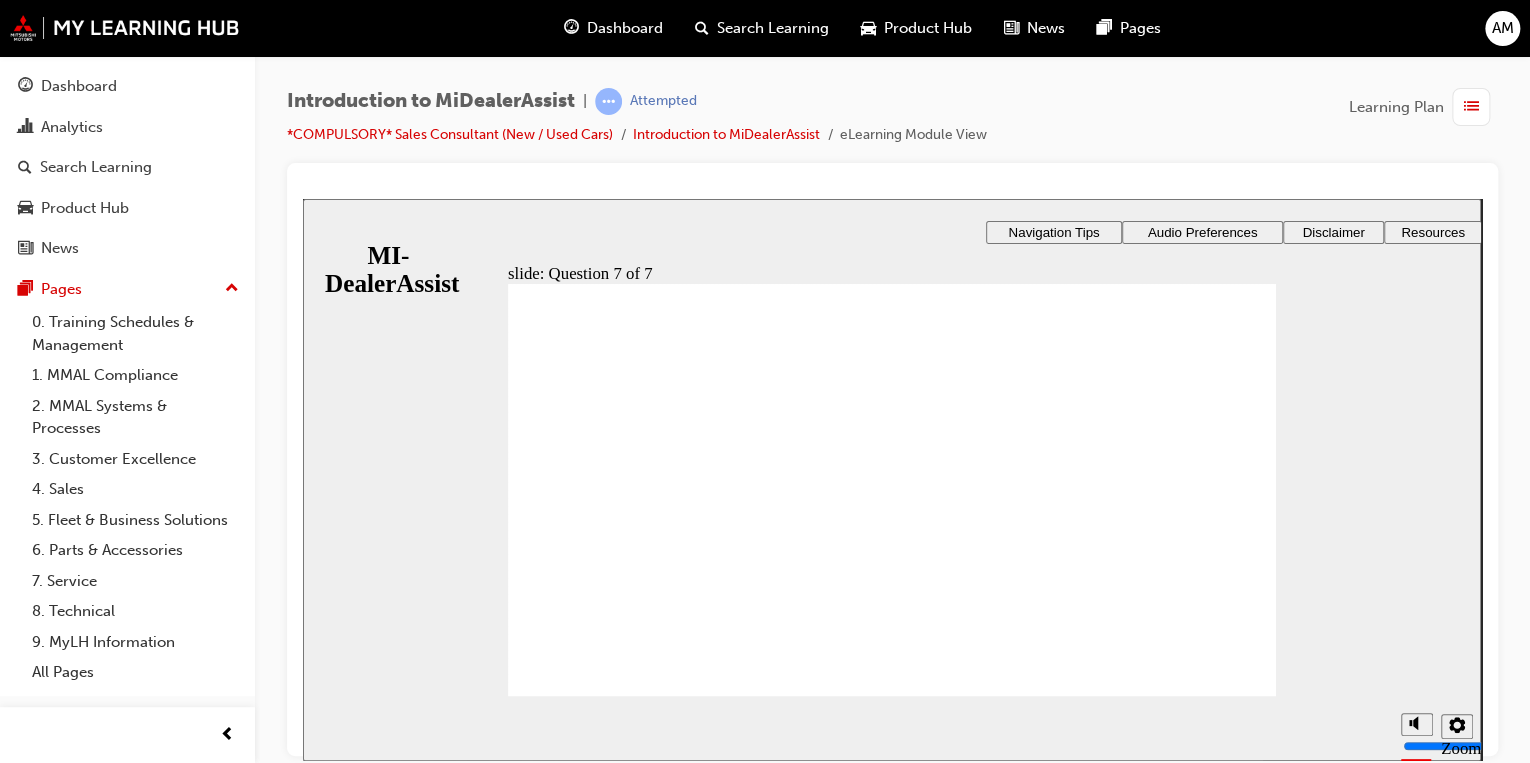 click 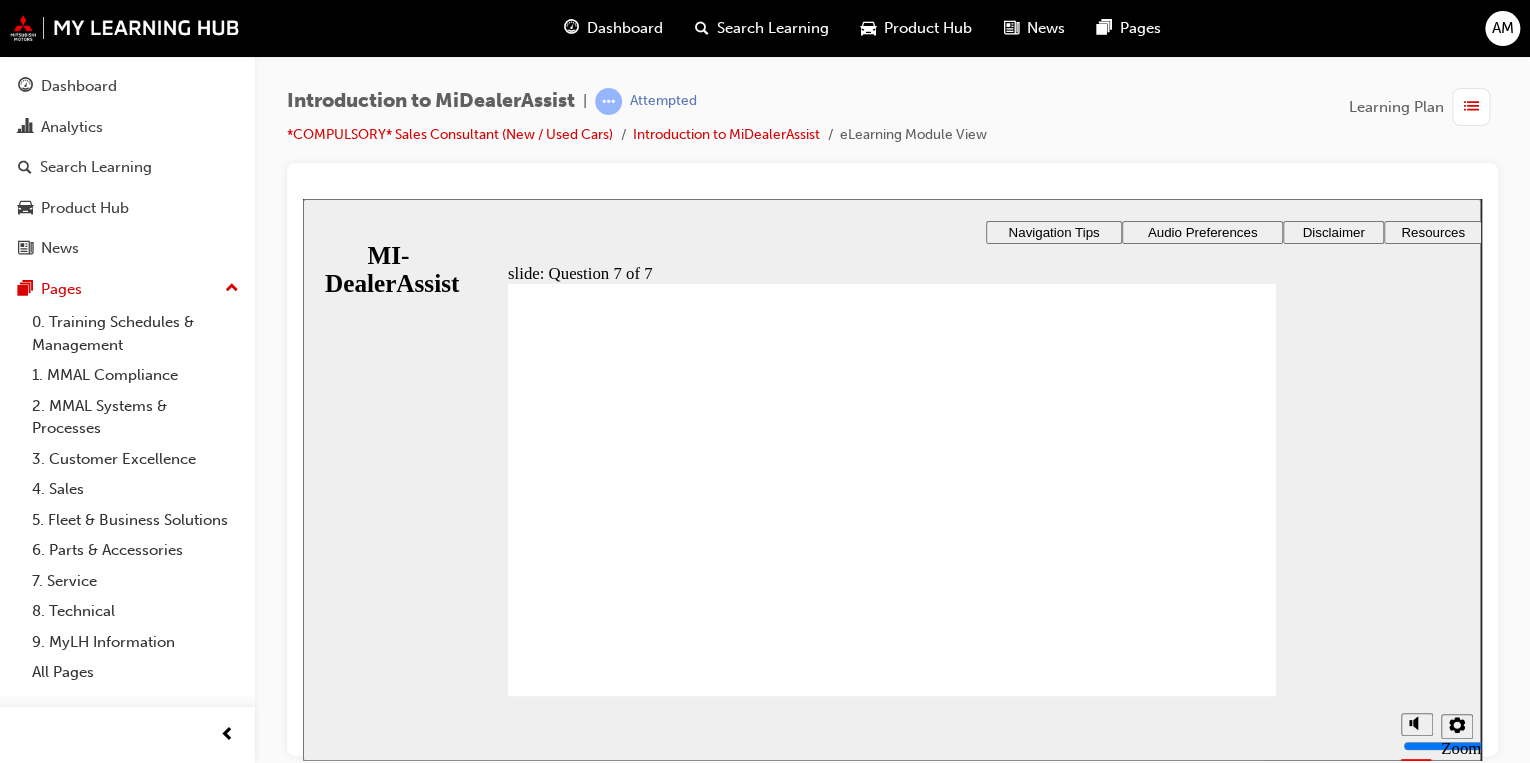 click 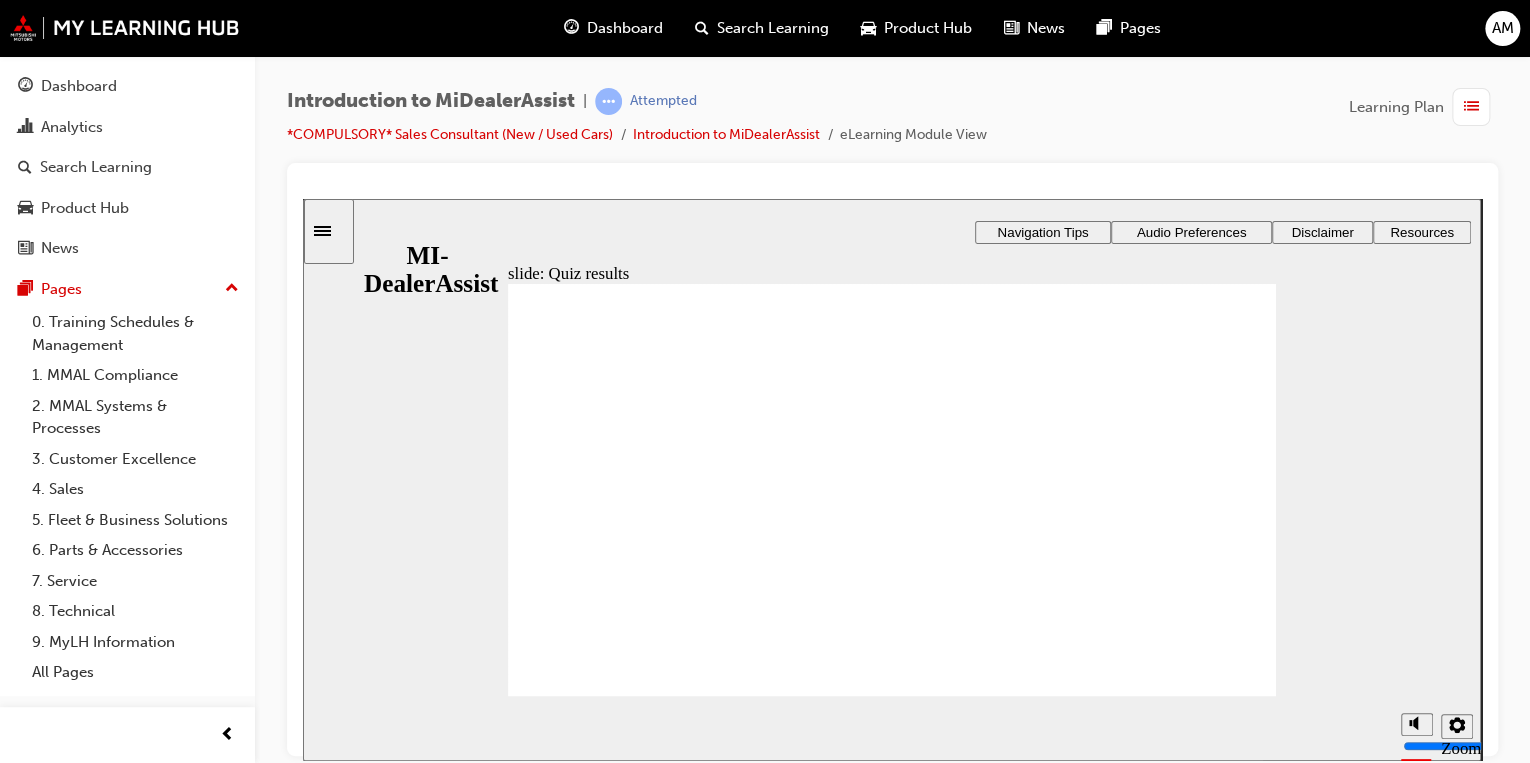 click 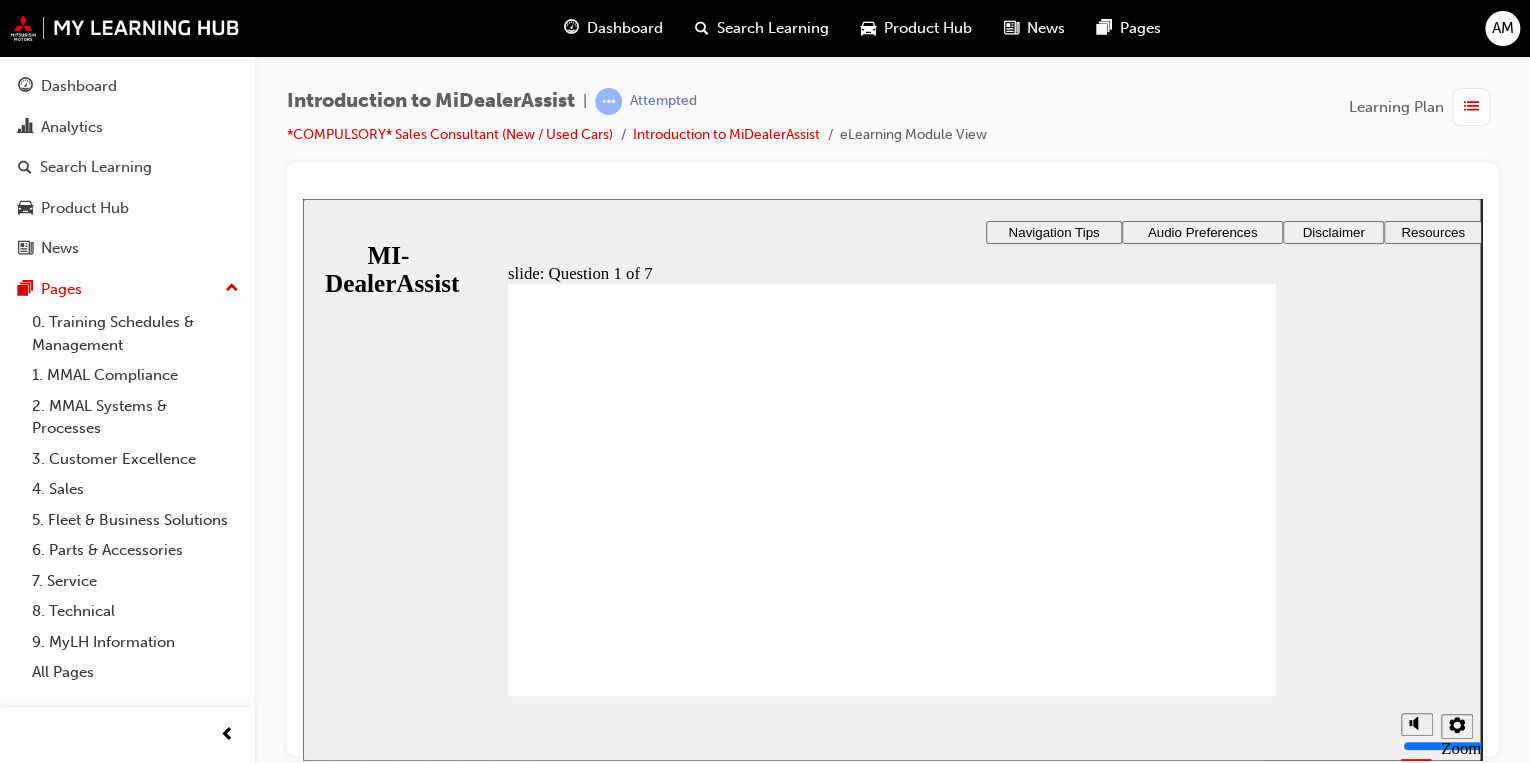 click 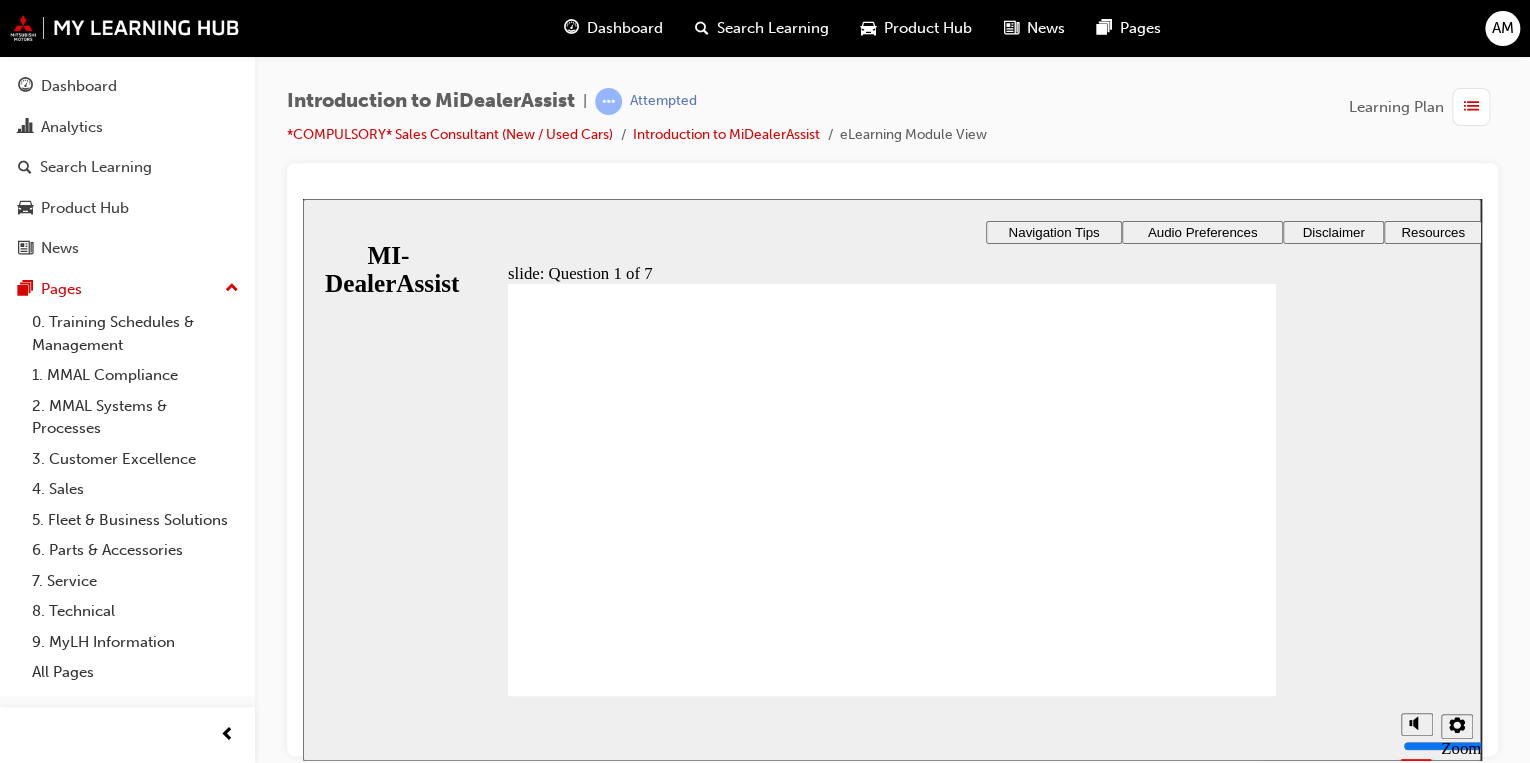 click 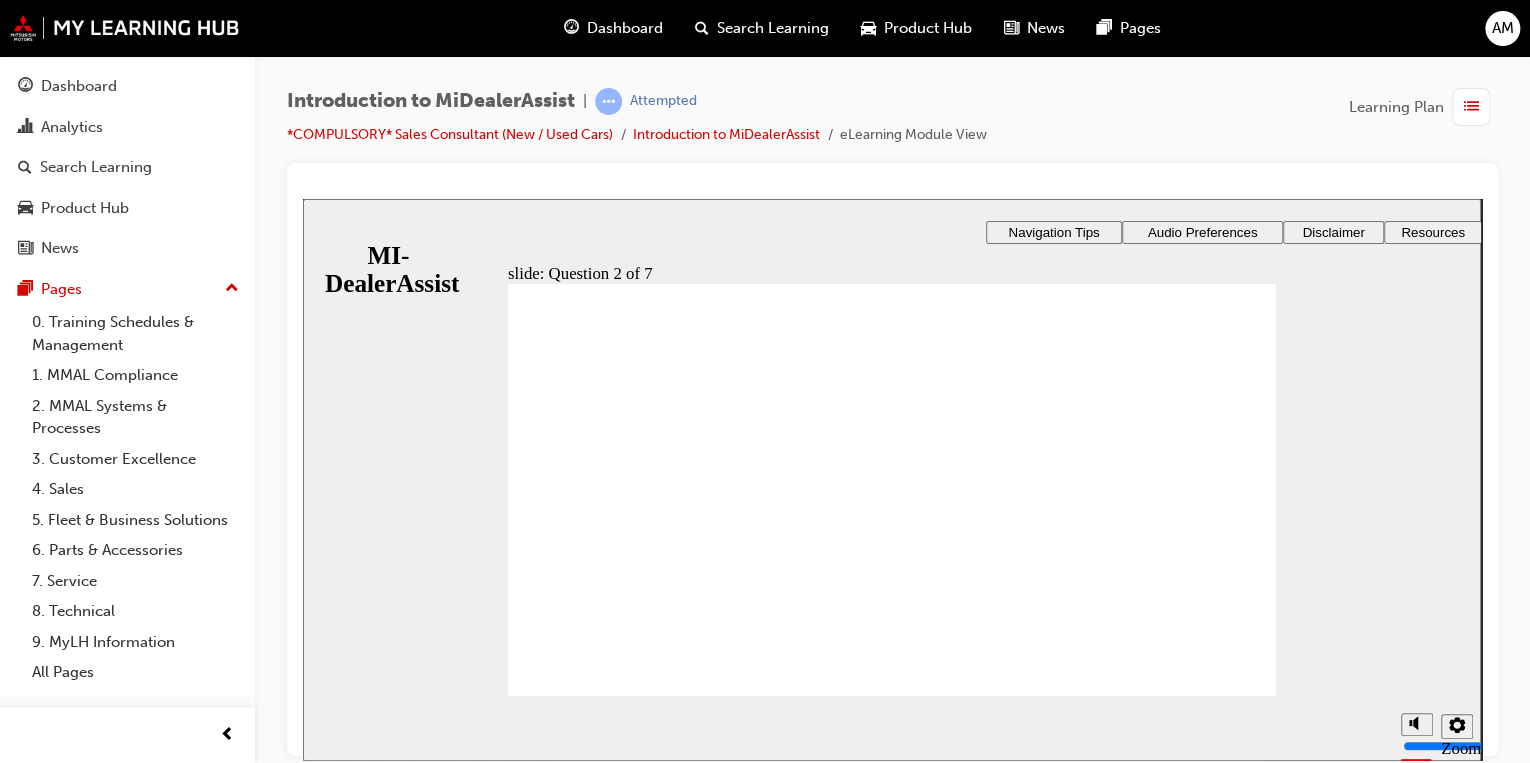 click 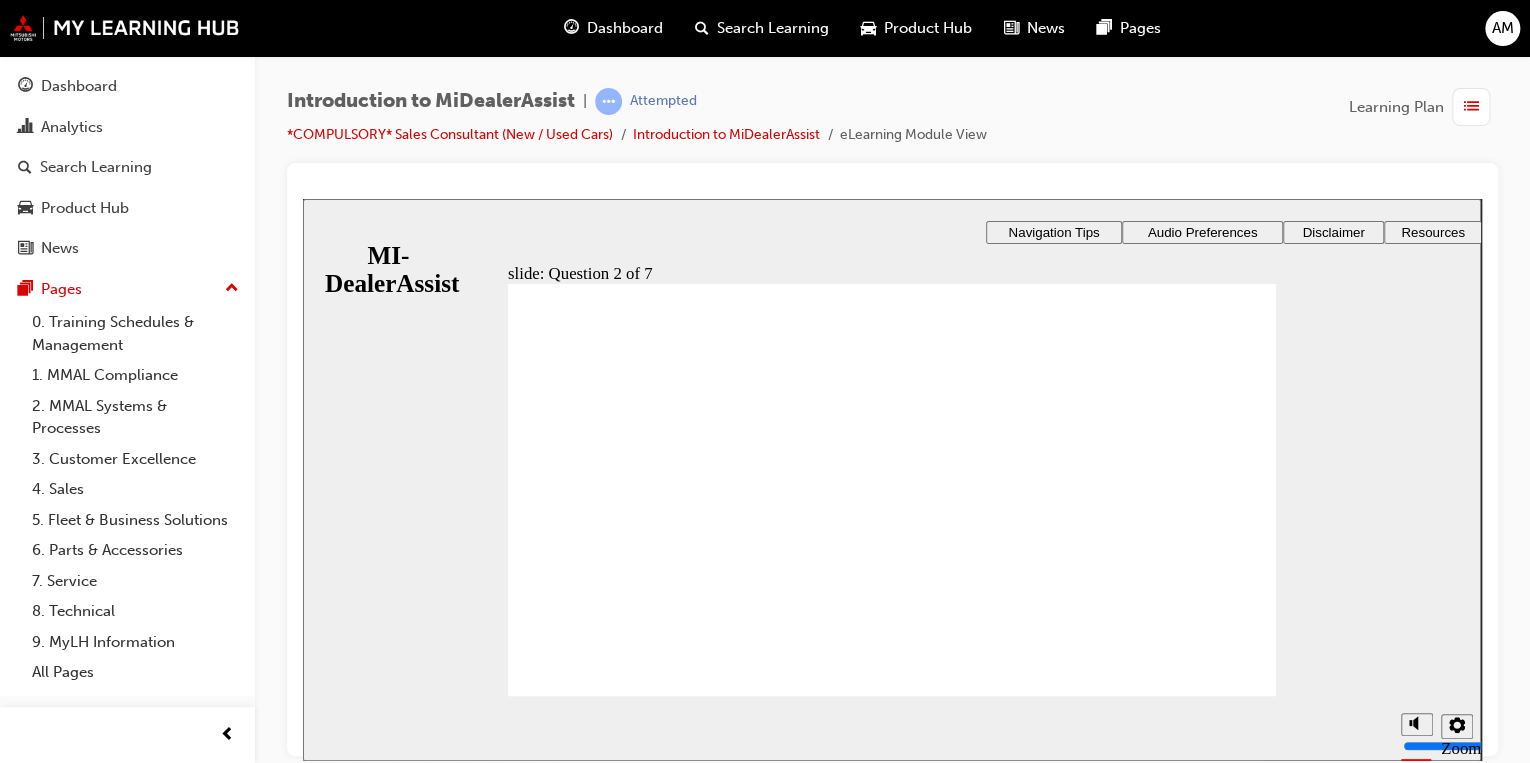 click 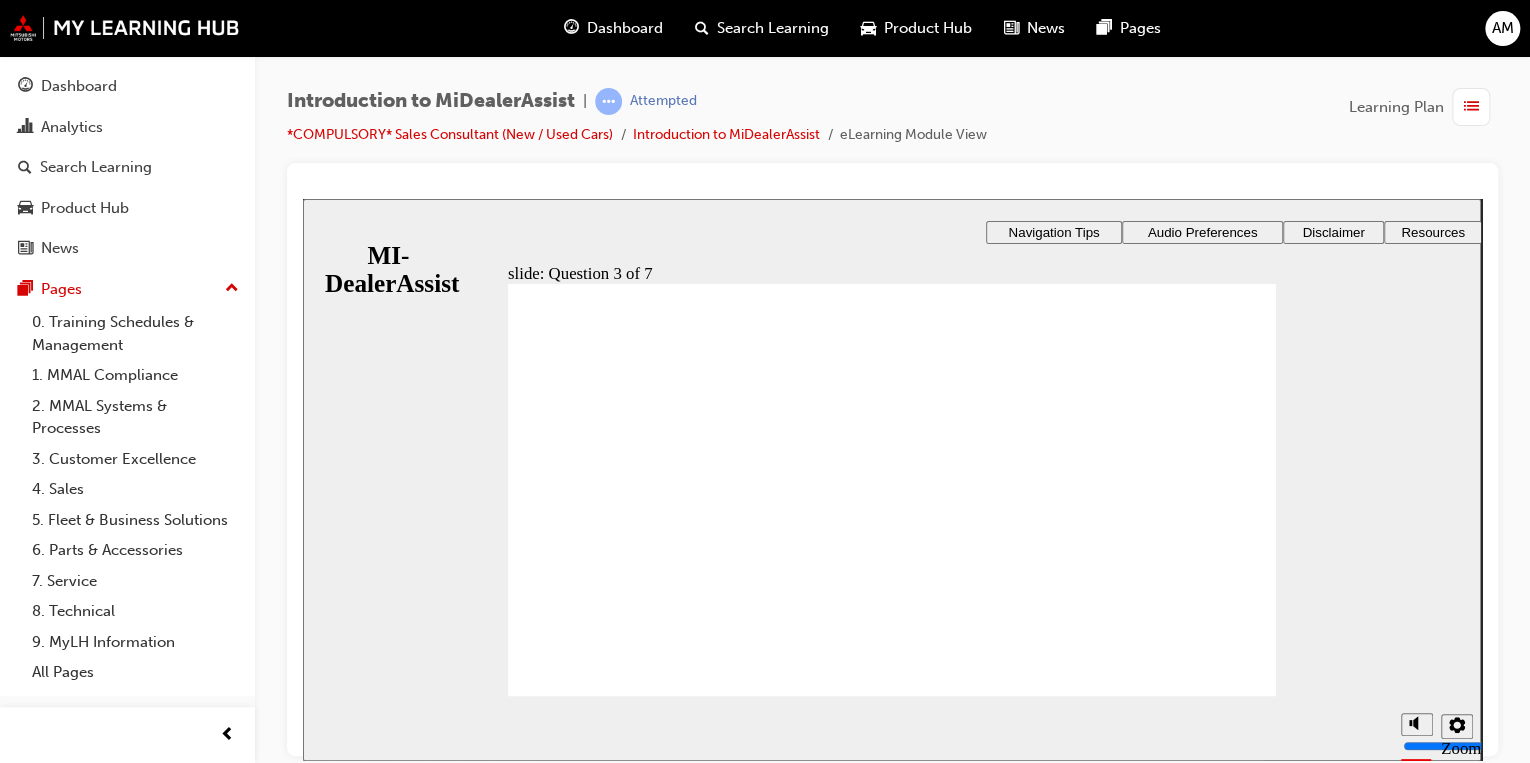 click 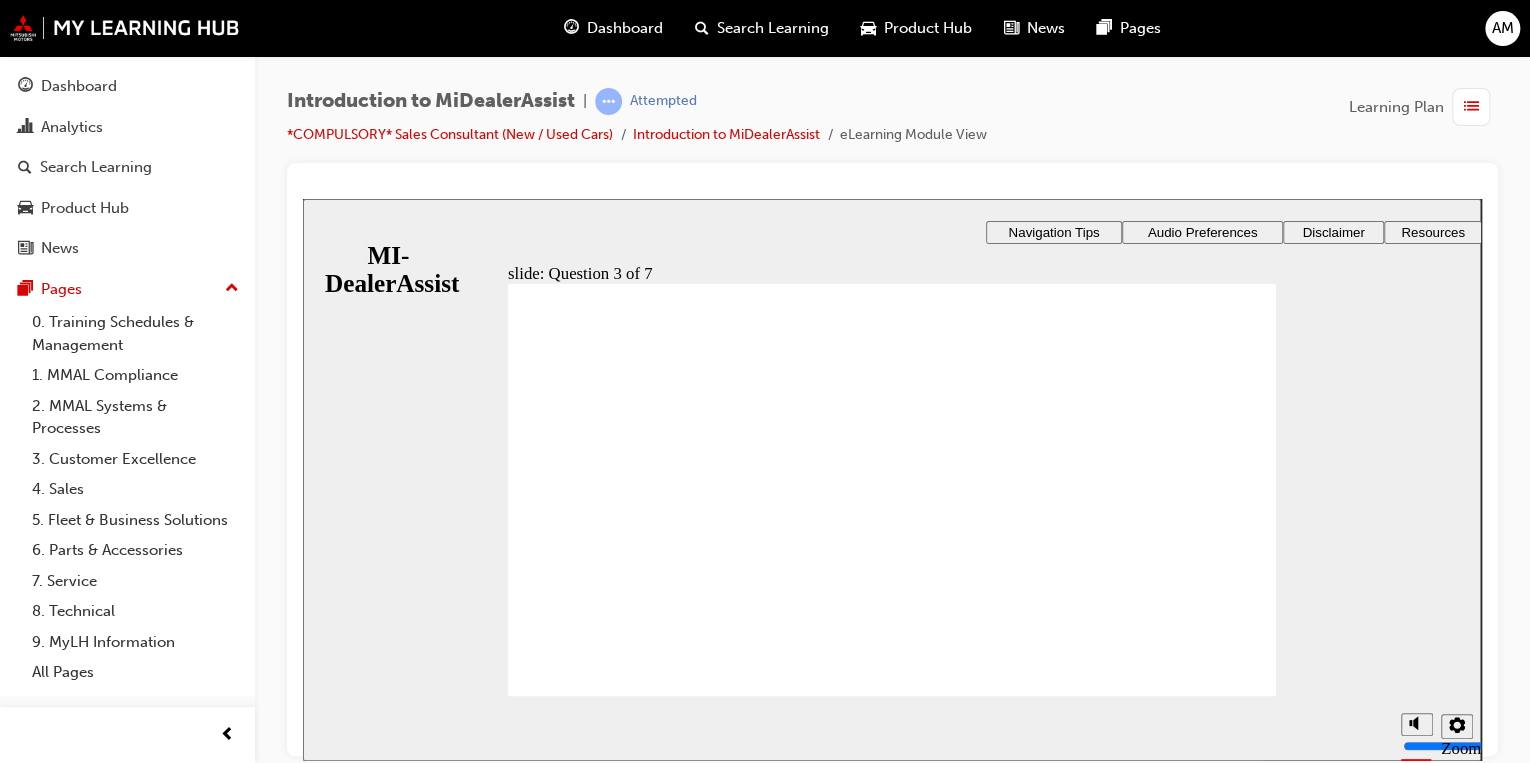 click 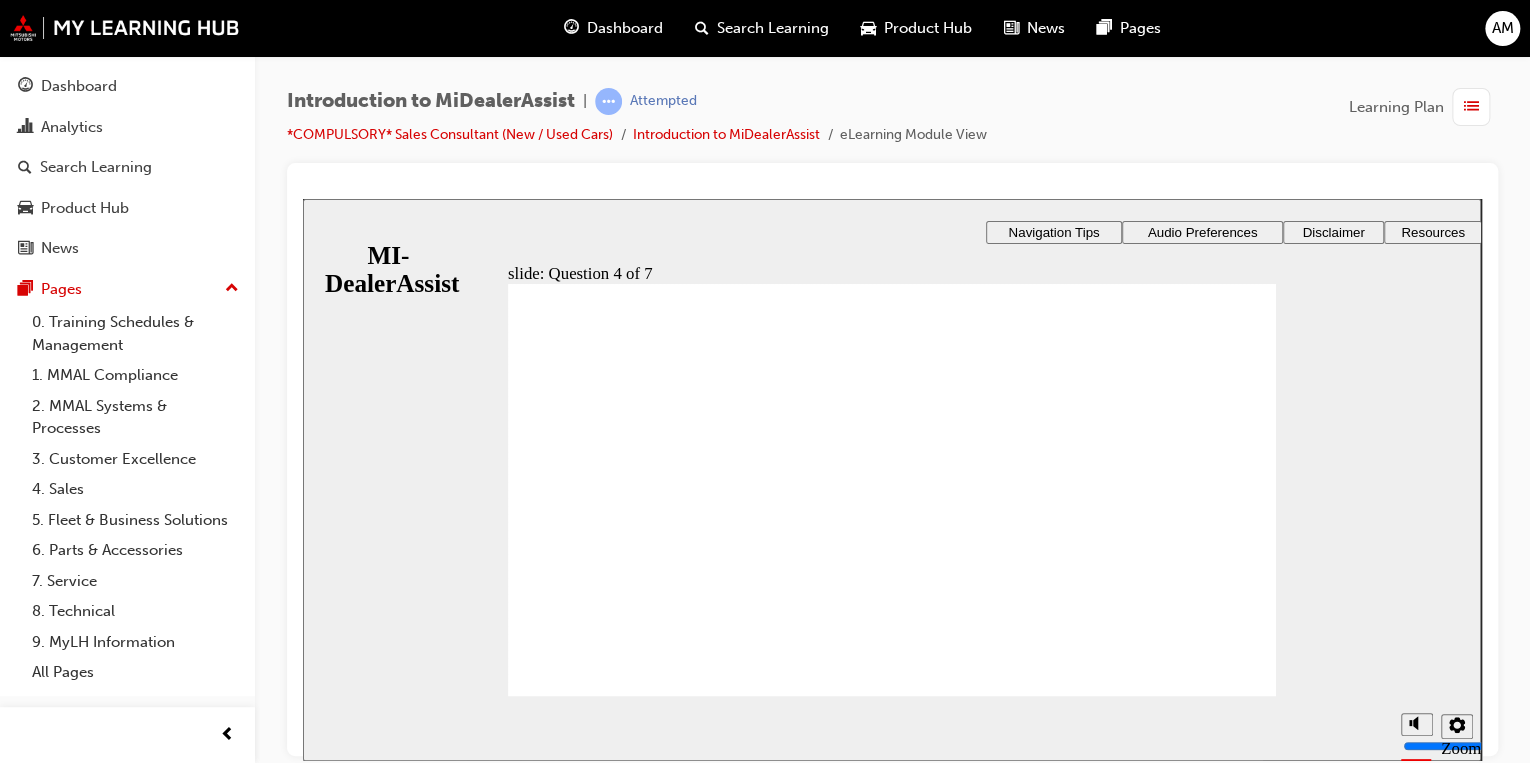 click 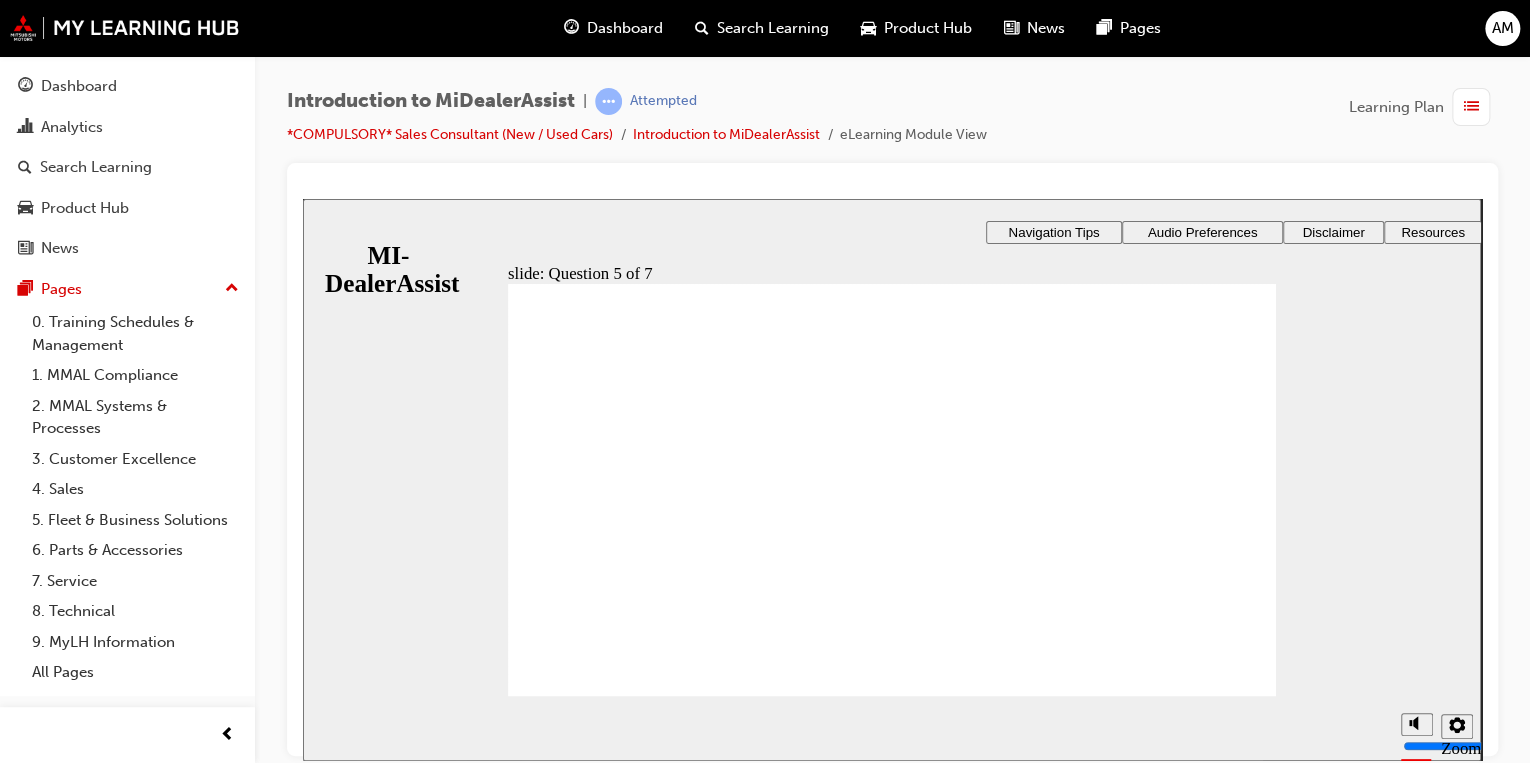 click 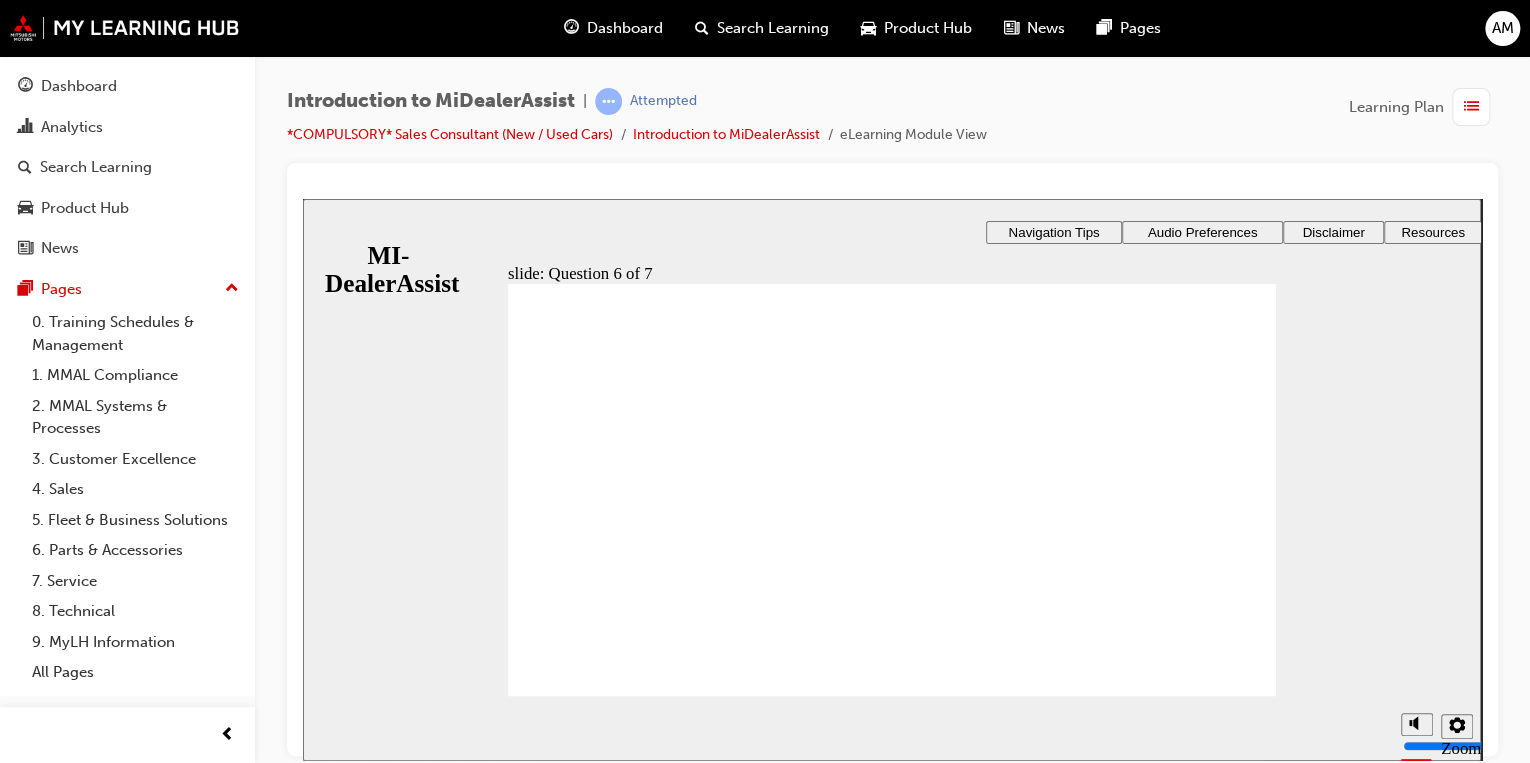 click 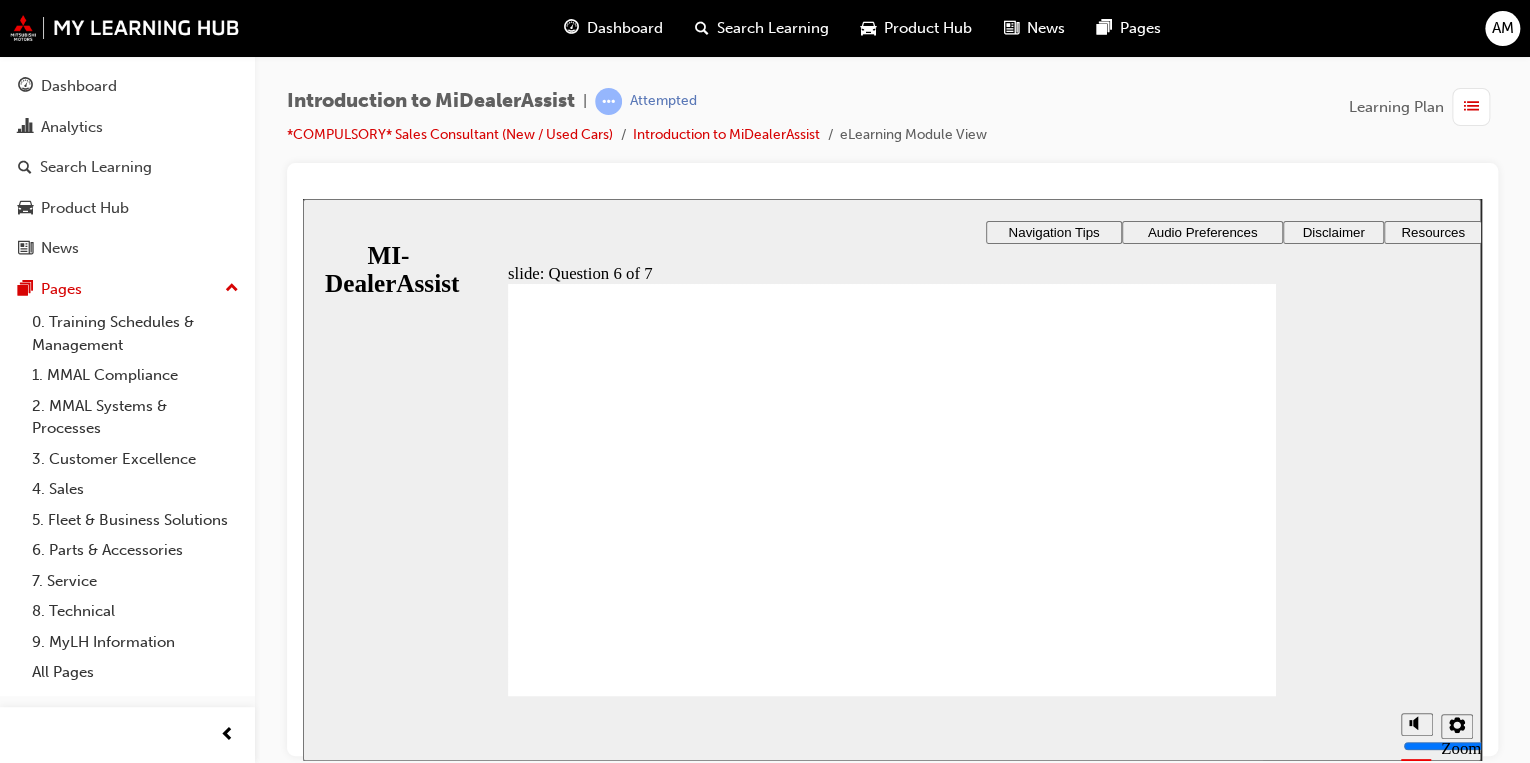 click 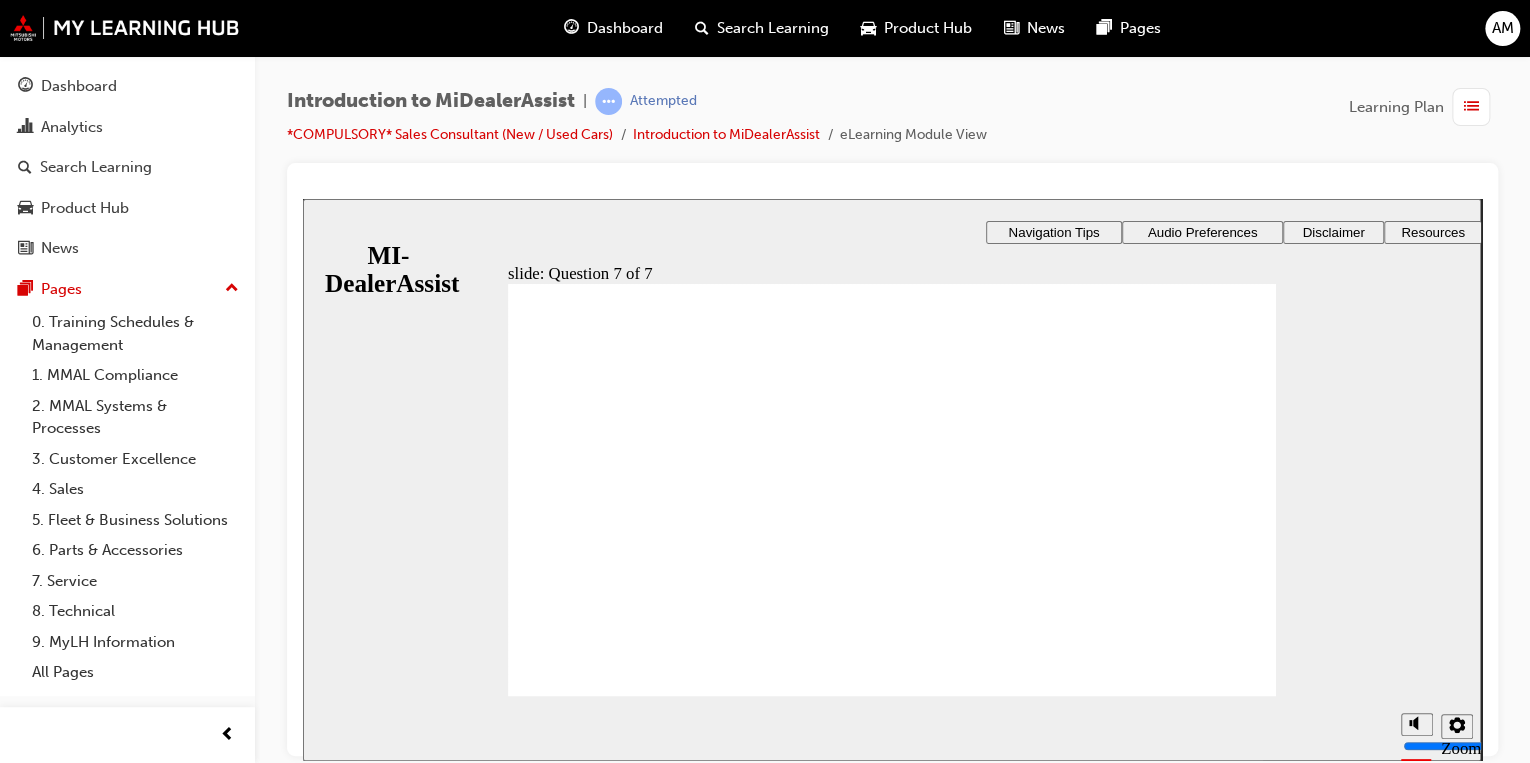 click 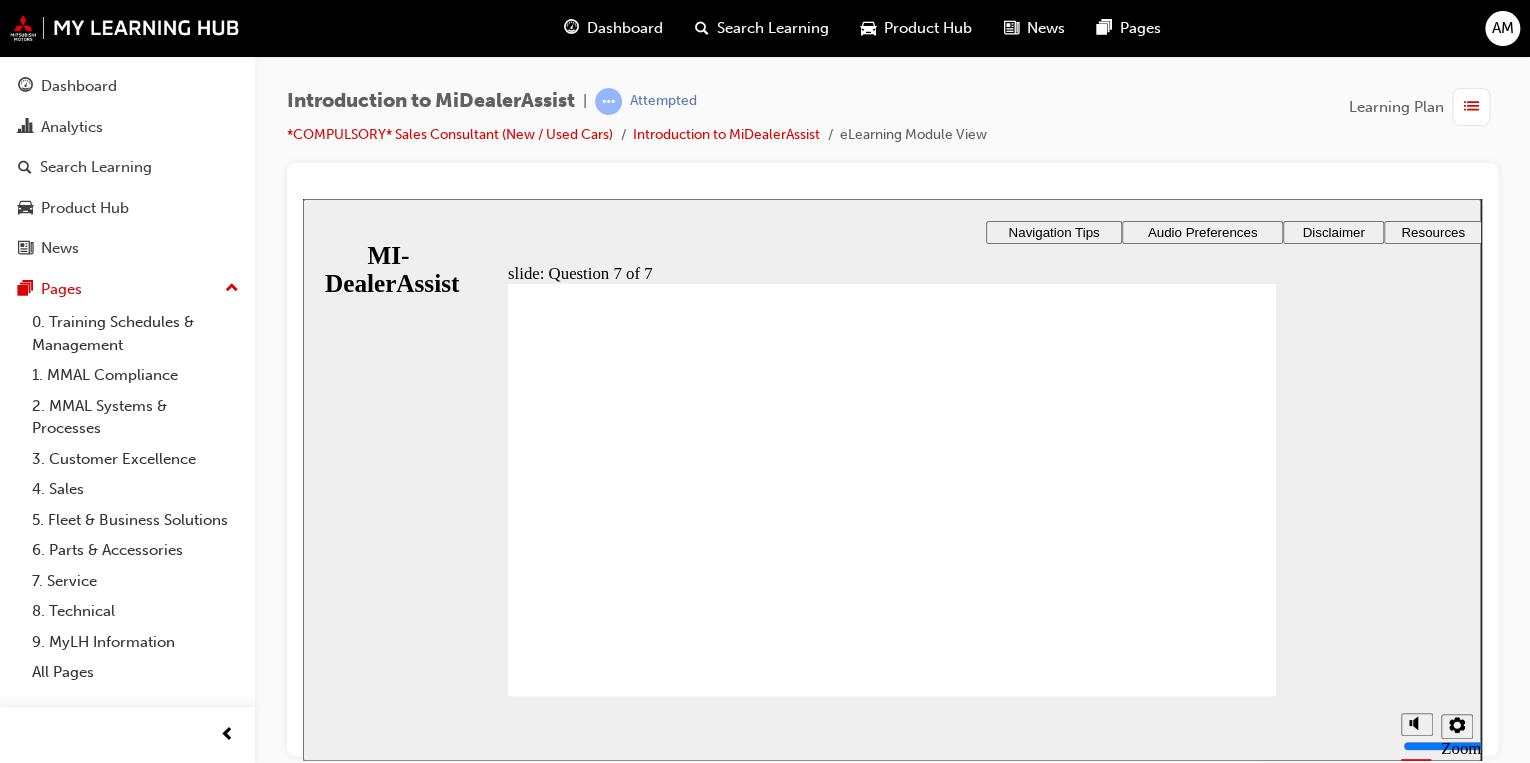 click 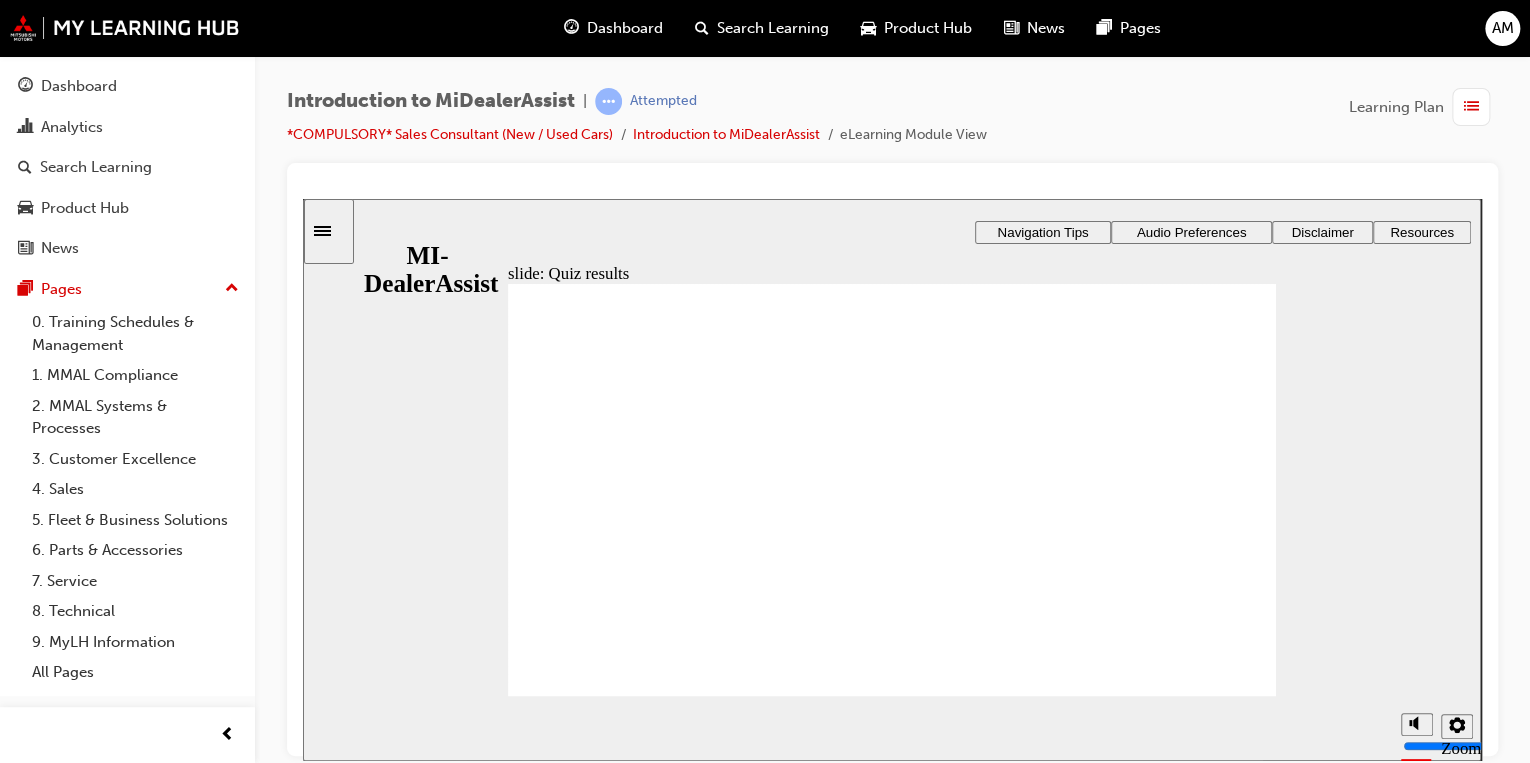 click 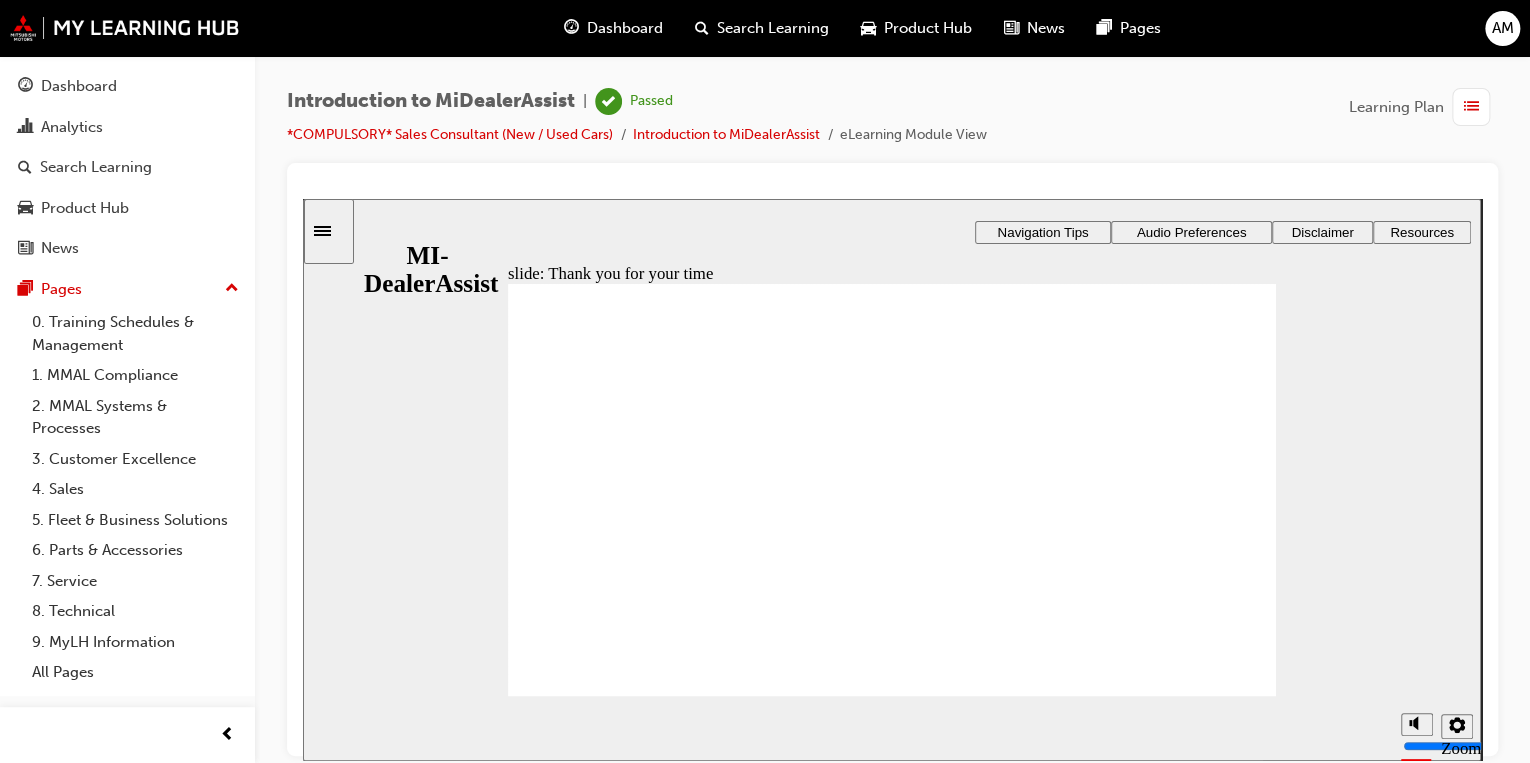 click 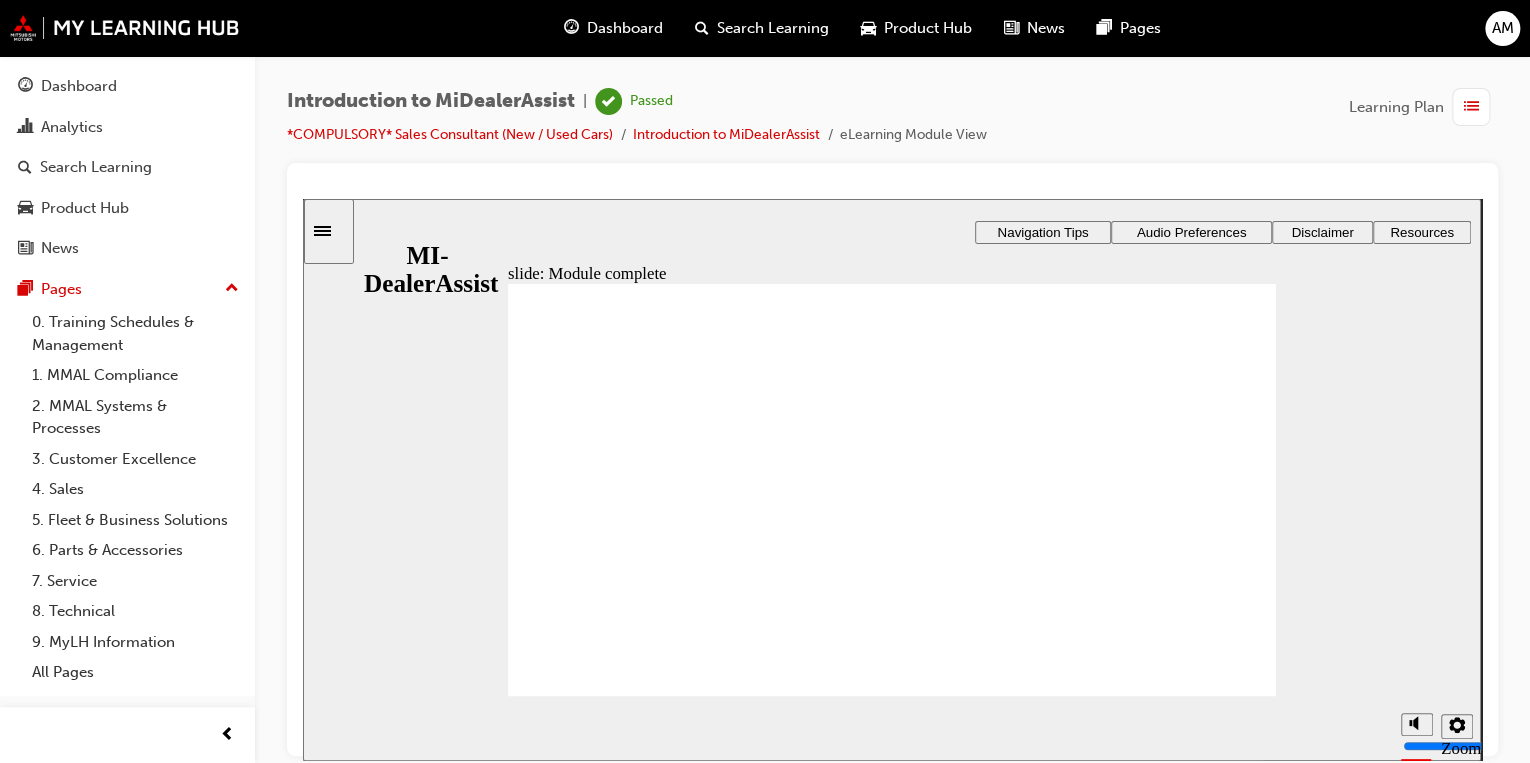 click 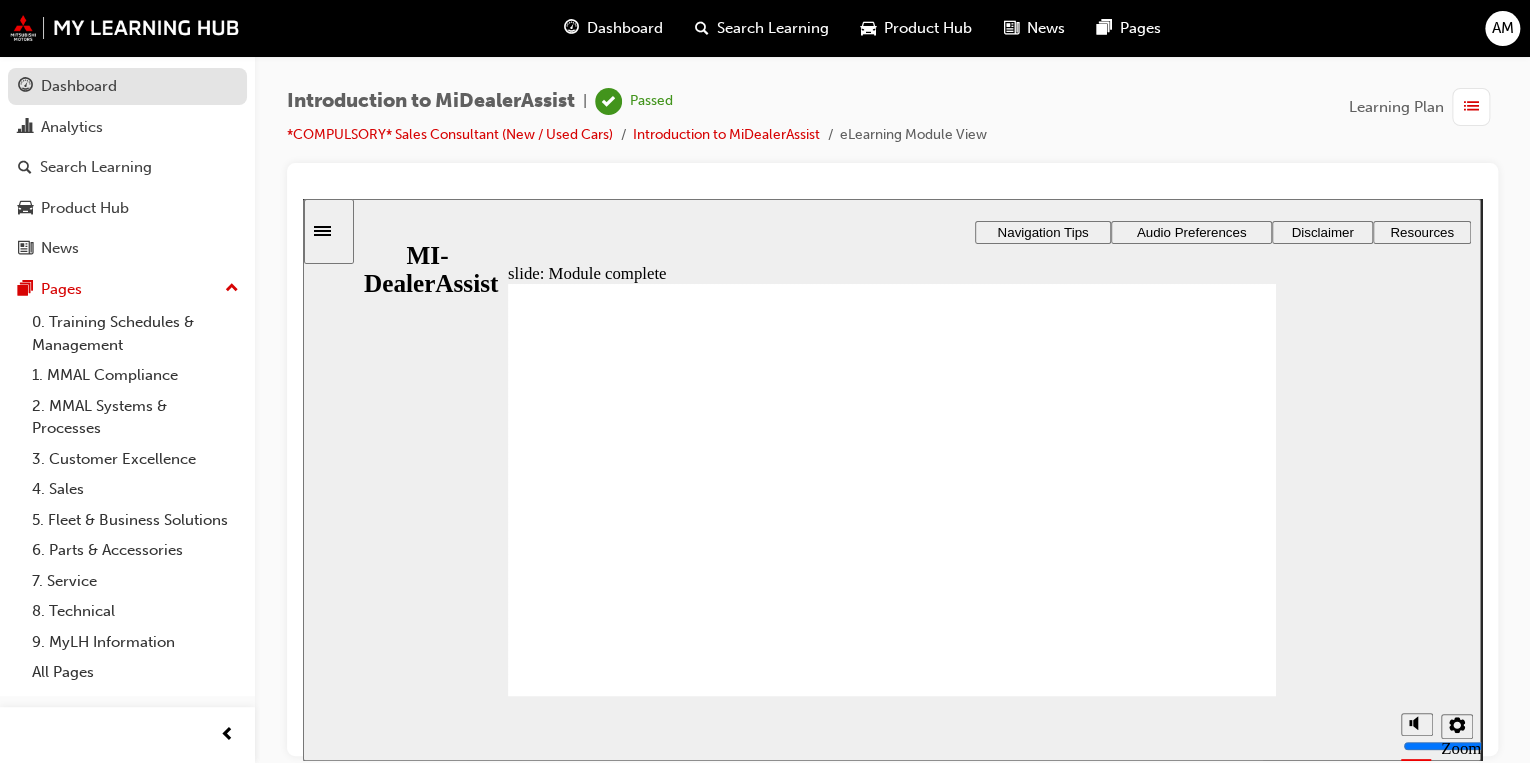 click on "Dashboard" at bounding box center [127, 86] 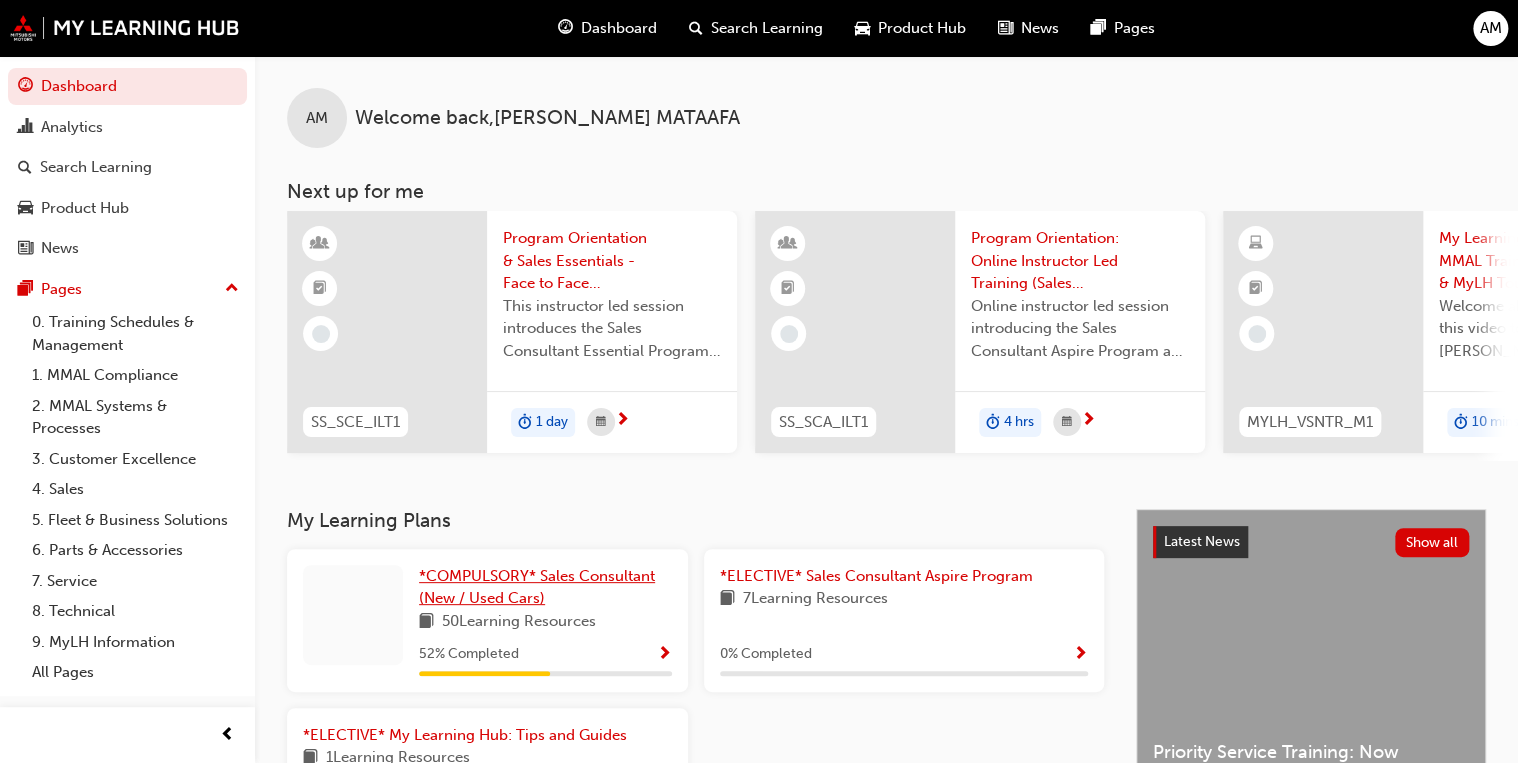 click on "*COMPULSORY* Sales Consultant (New / Used Cars)" at bounding box center (537, 587) 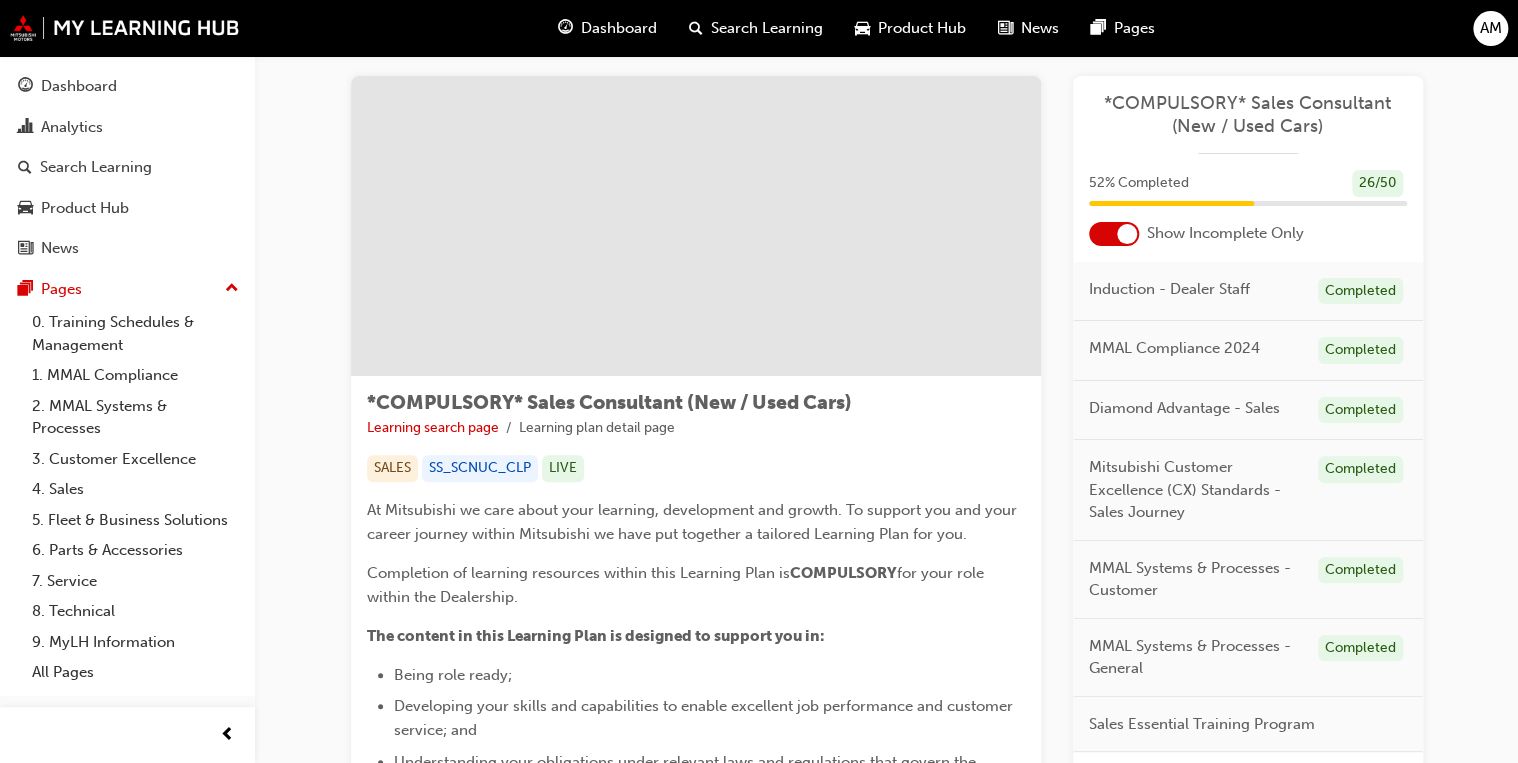 scroll, scrollTop: 0, scrollLeft: 0, axis: both 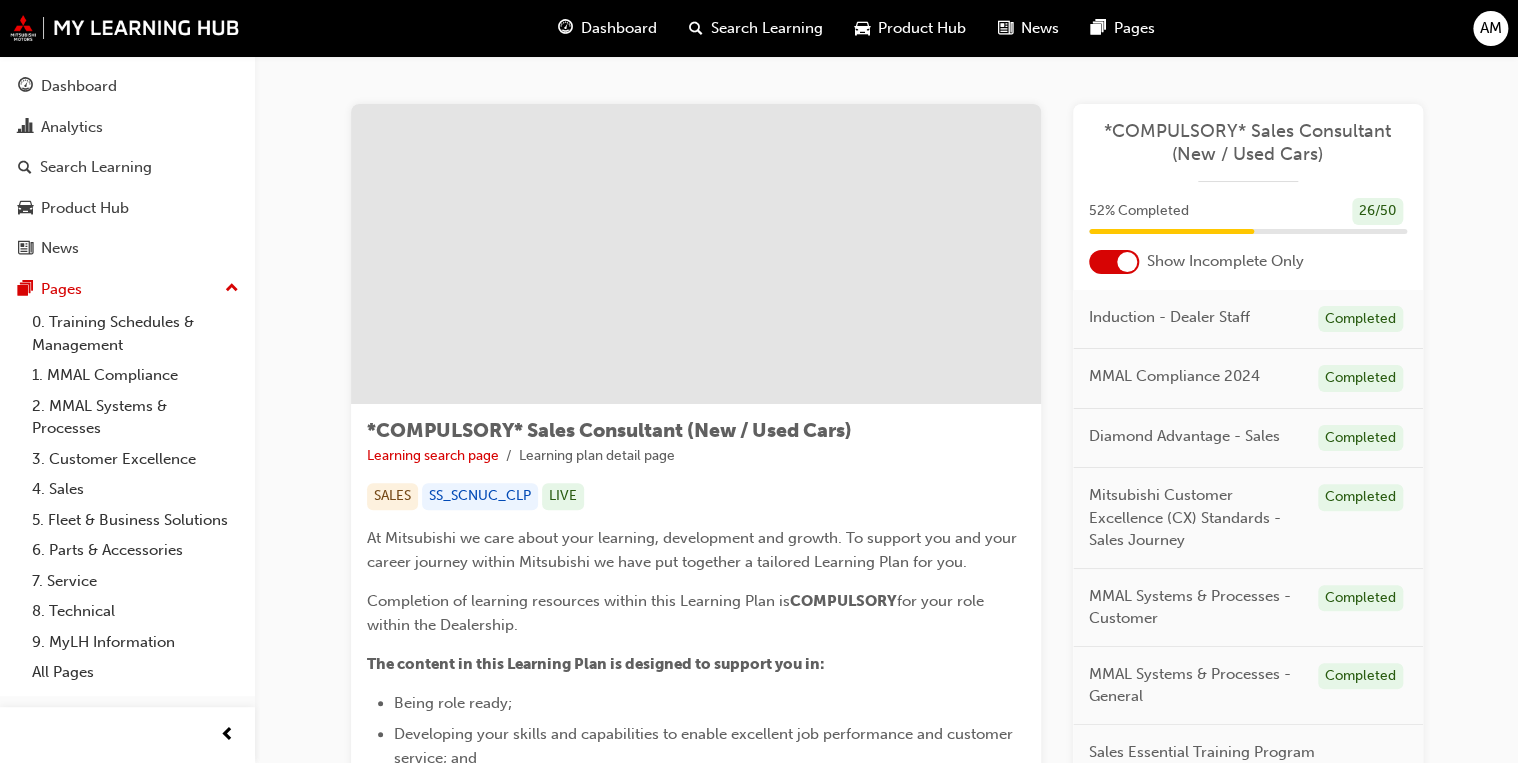 click on "Dashboard" at bounding box center [607, 28] 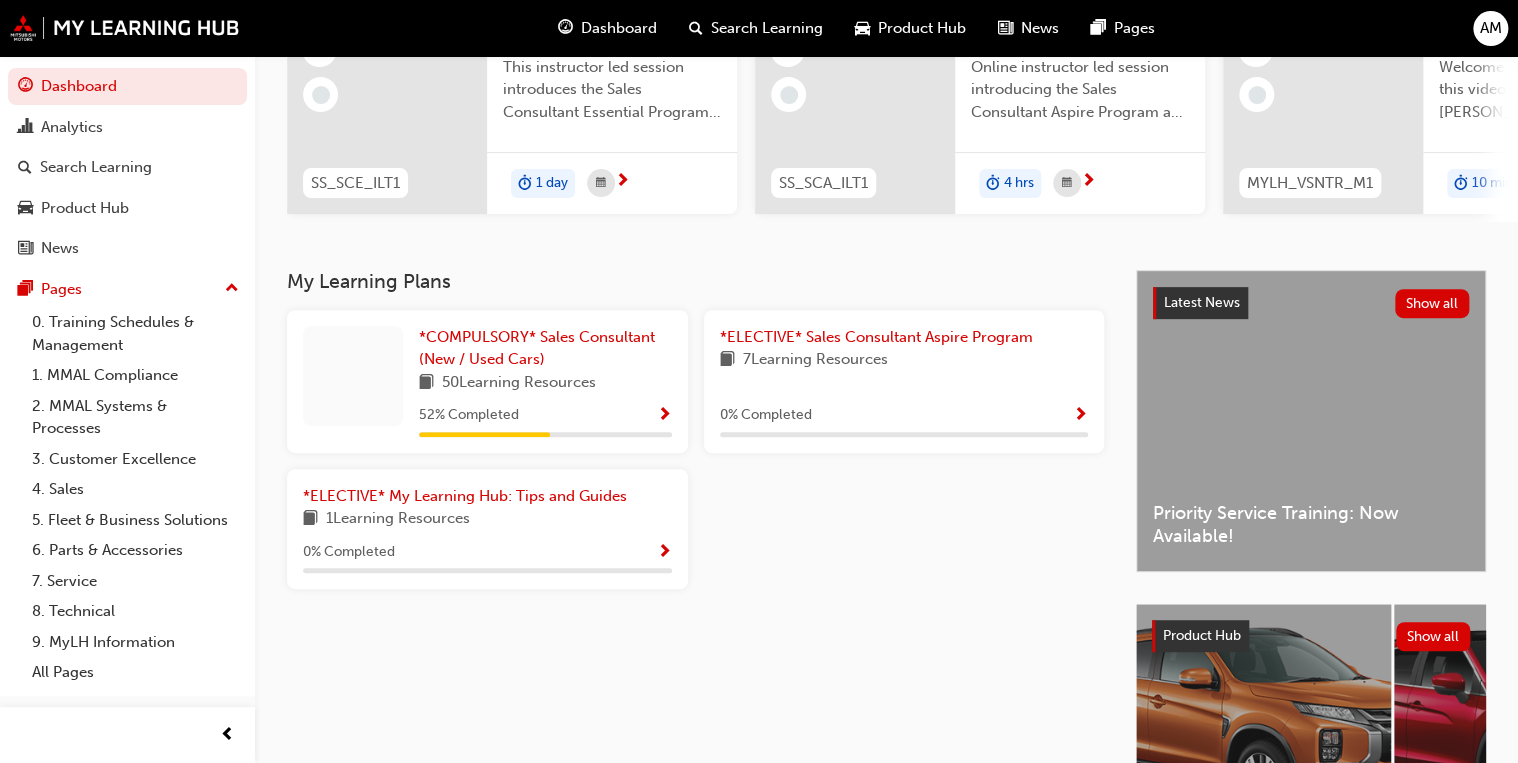 scroll, scrollTop: 240, scrollLeft: 0, axis: vertical 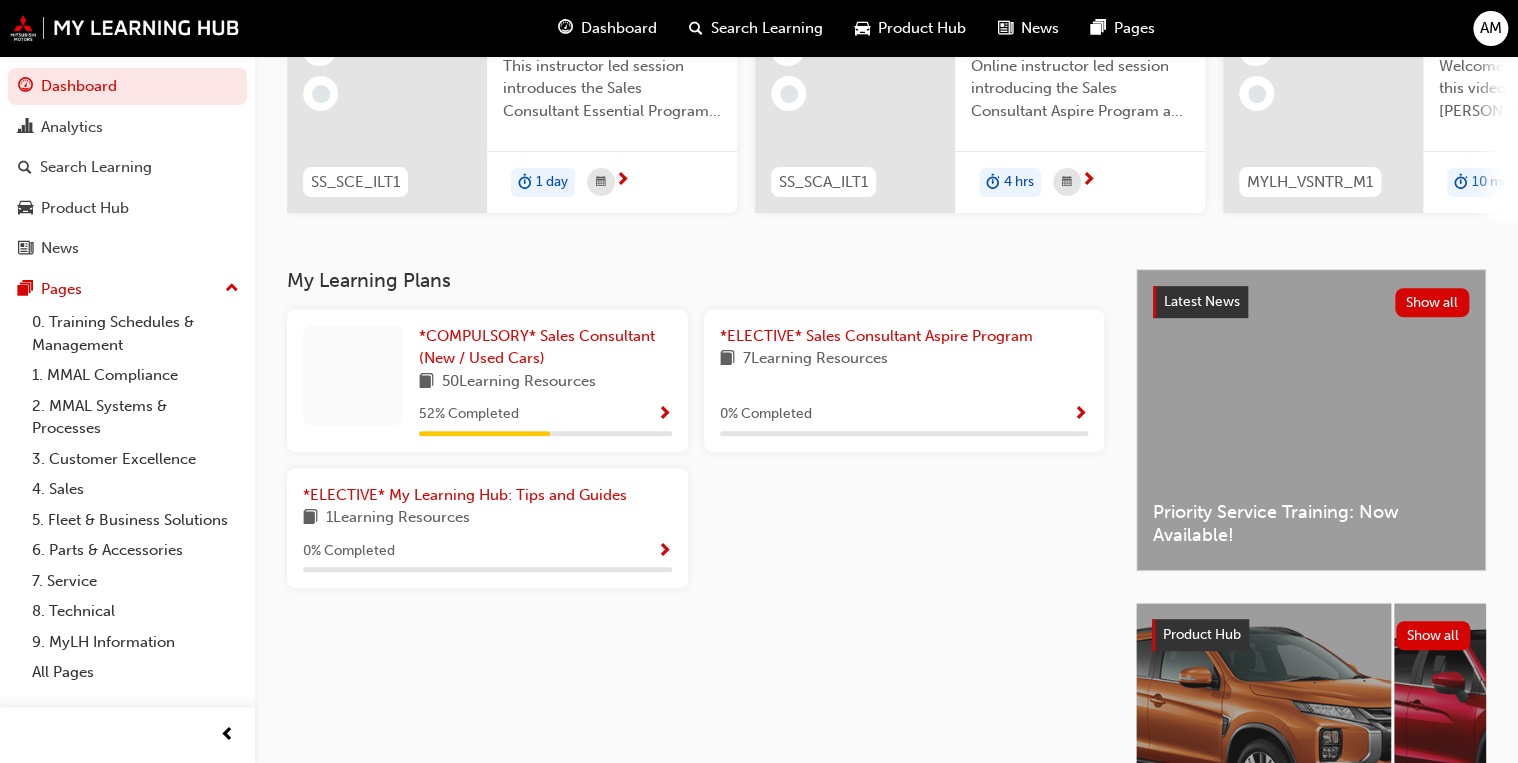 click on "1  Learning Resources" at bounding box center (398, 518) 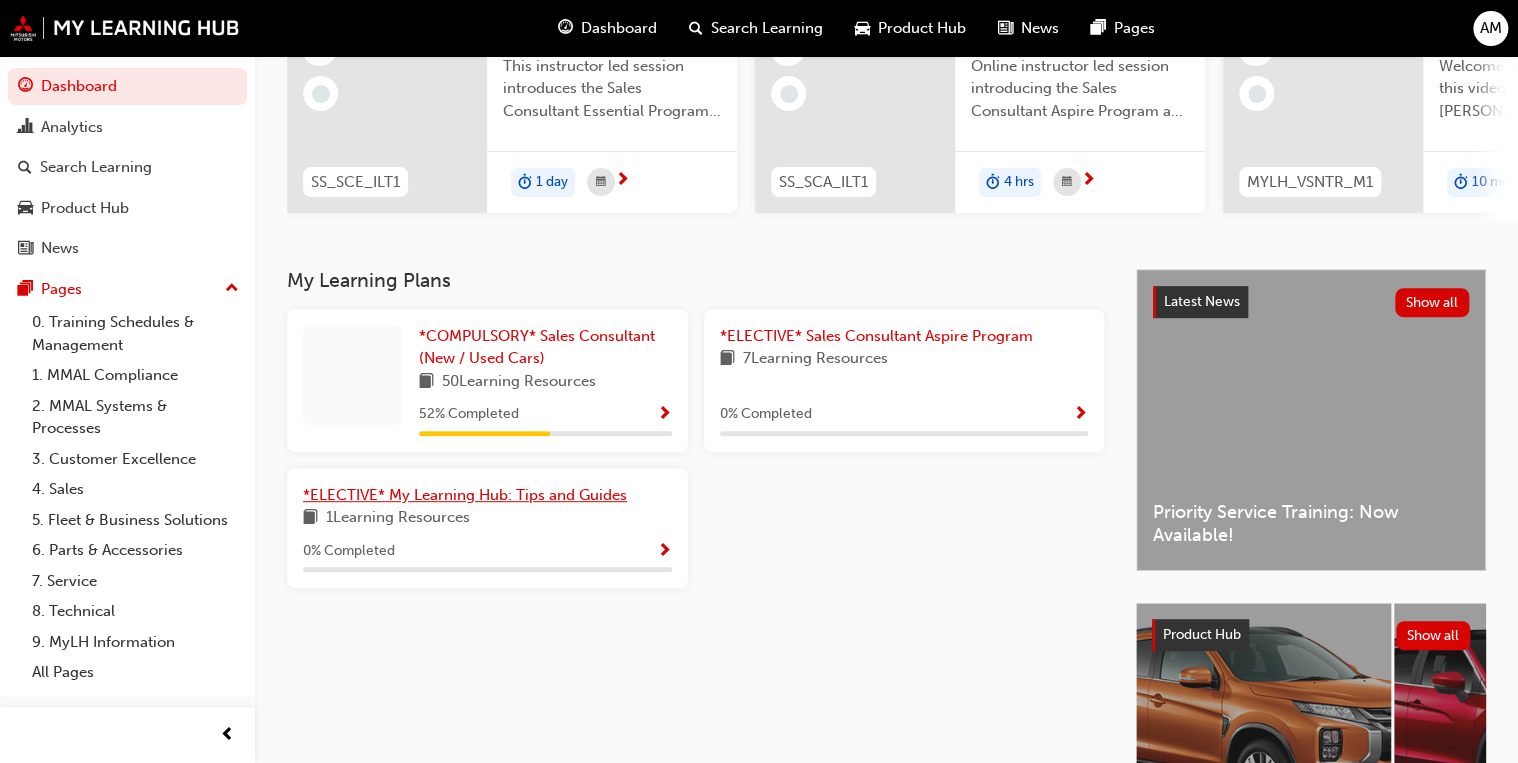click on "*ELECTIVE* My Learning Hub: Tips and Guides" at bounding box center (465, 495) 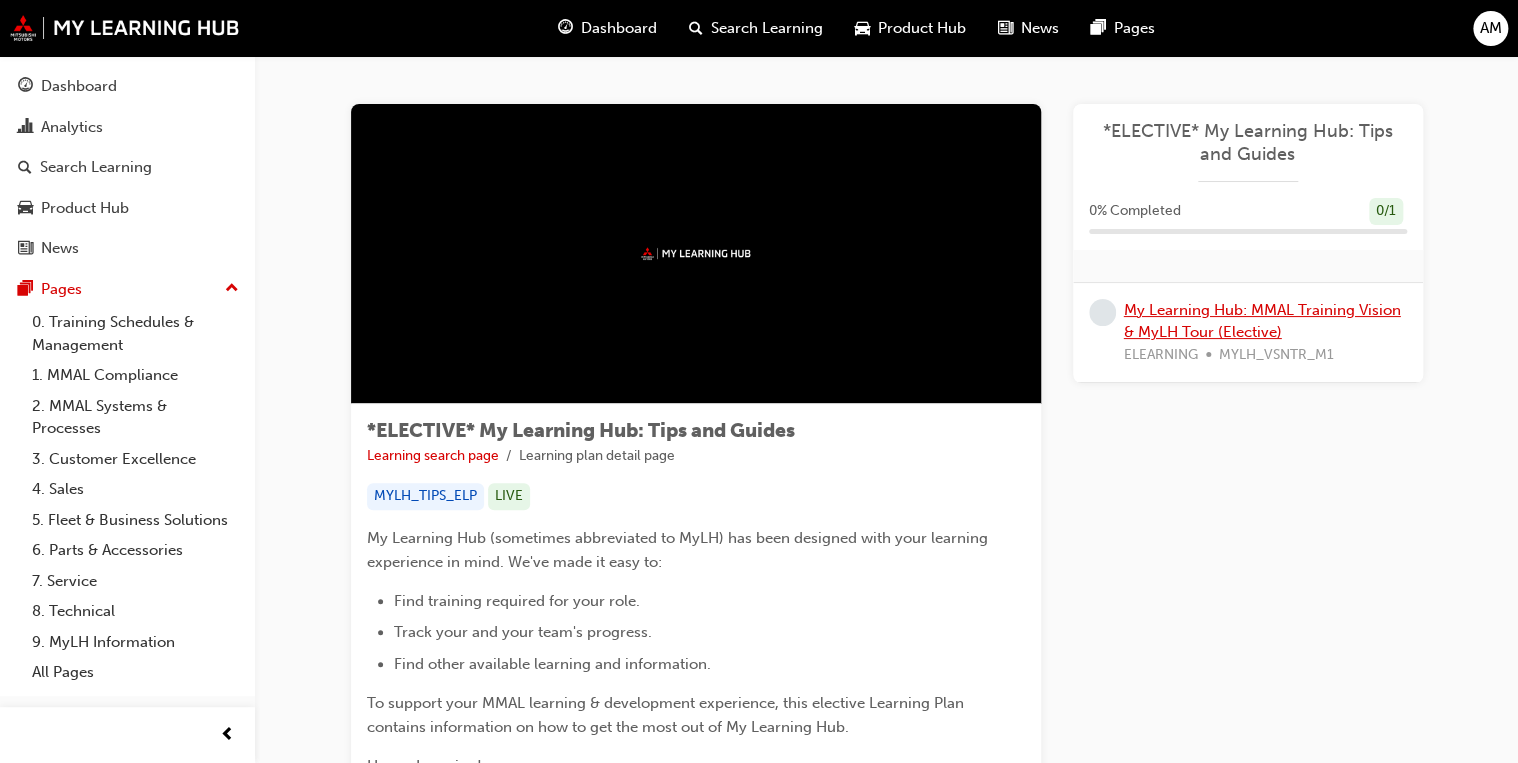 click on "My Learning Hub: MMAL Training Vision & MyLH Tour (Elective)" at bounding box center (1262, 321) 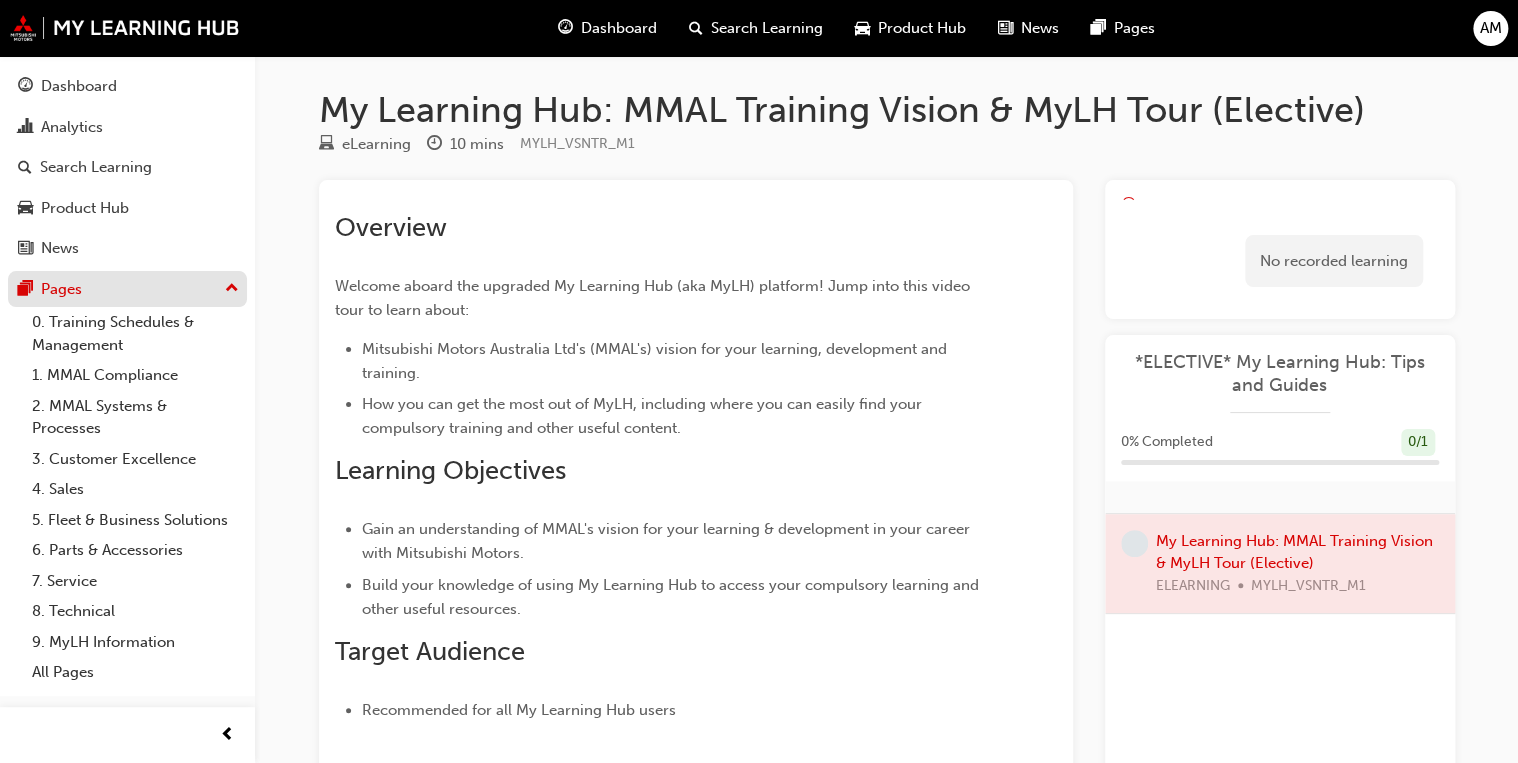 click on "Pages" at bounding box center [127, 289] 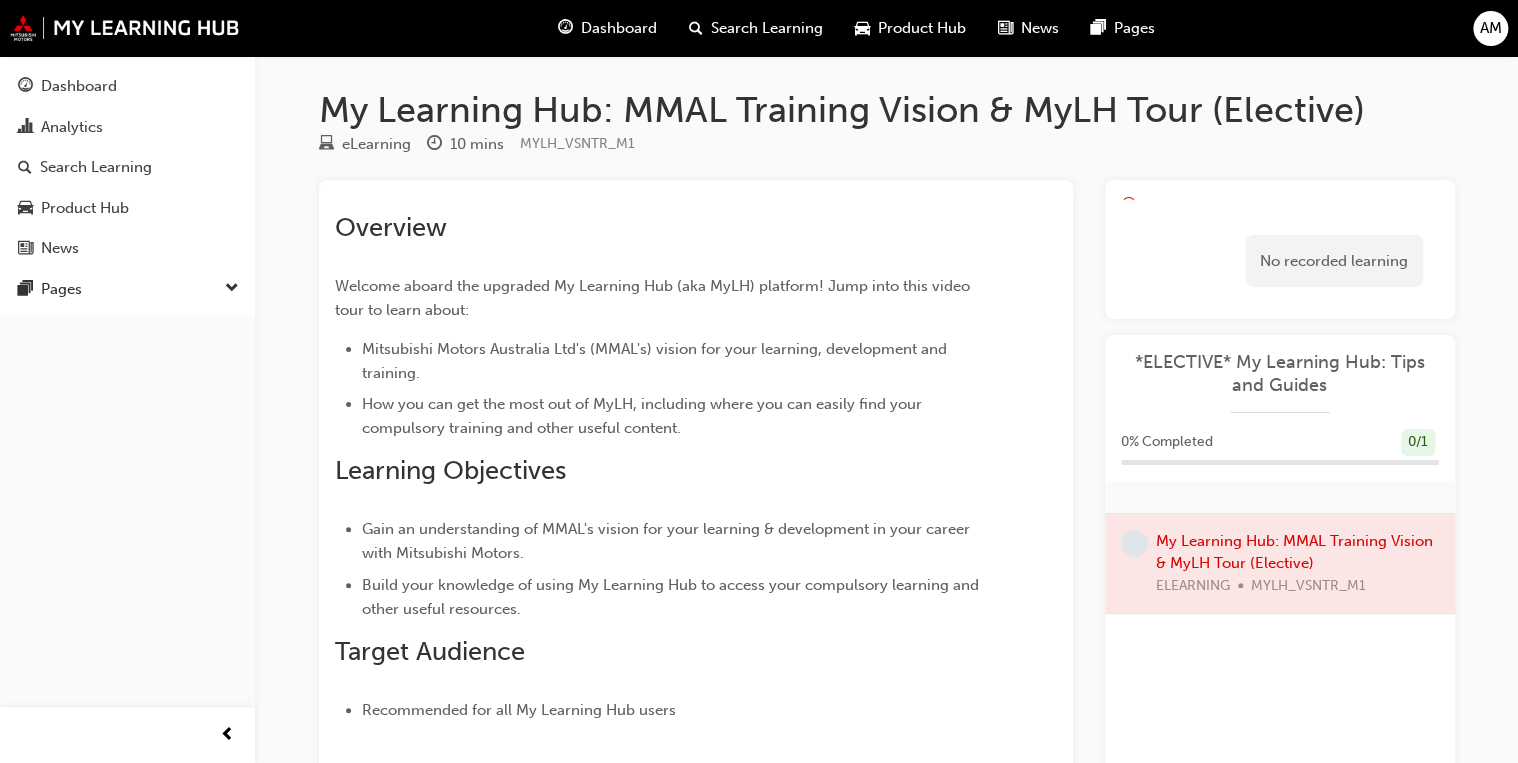 click on "Dashboard" at bounding box center [607, 28] 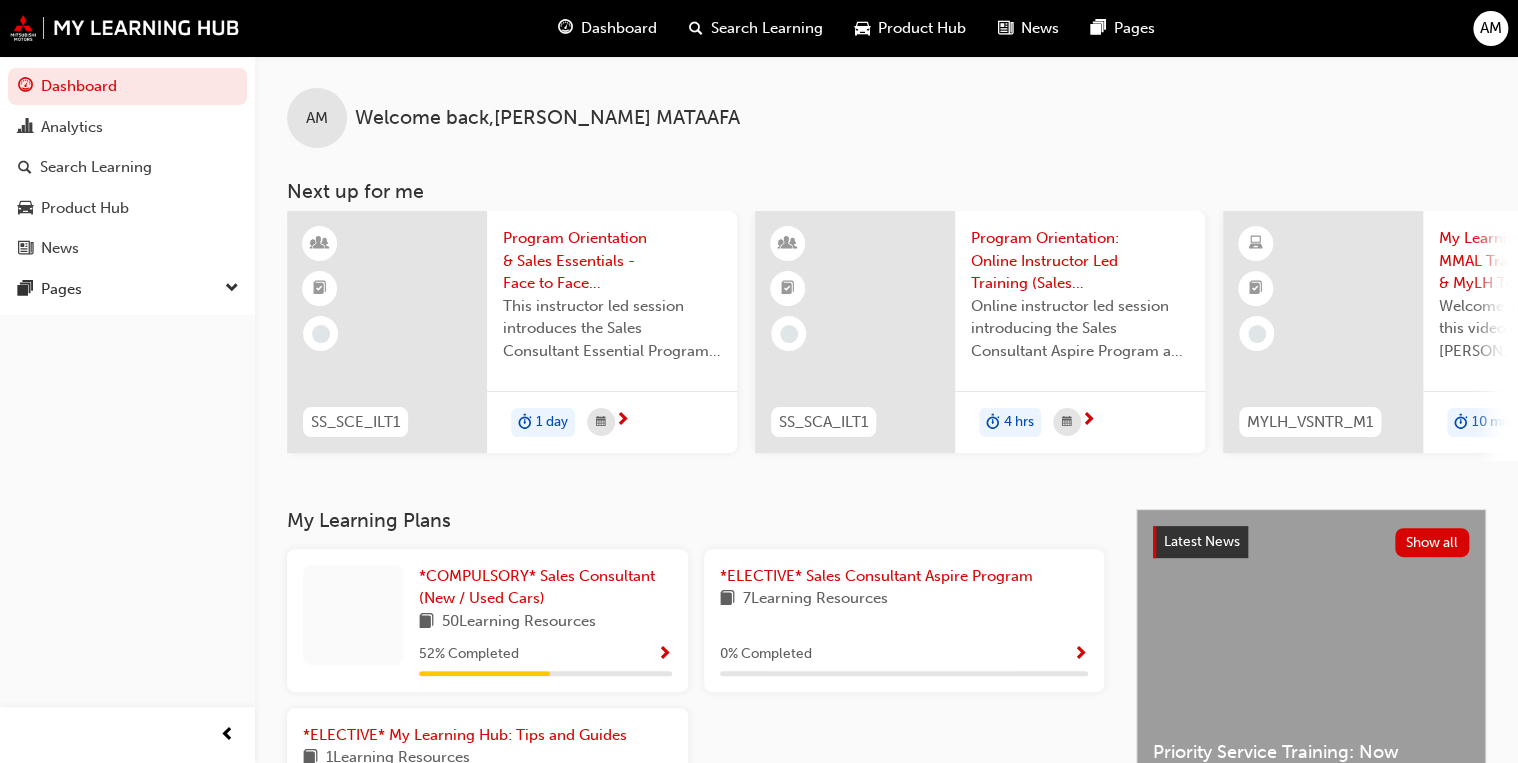 click on "*COMPULSORY* Sales Consultant (New / Used Cars) 50  Learning Resources 52 % Completed" at bounding box center (487, 620) 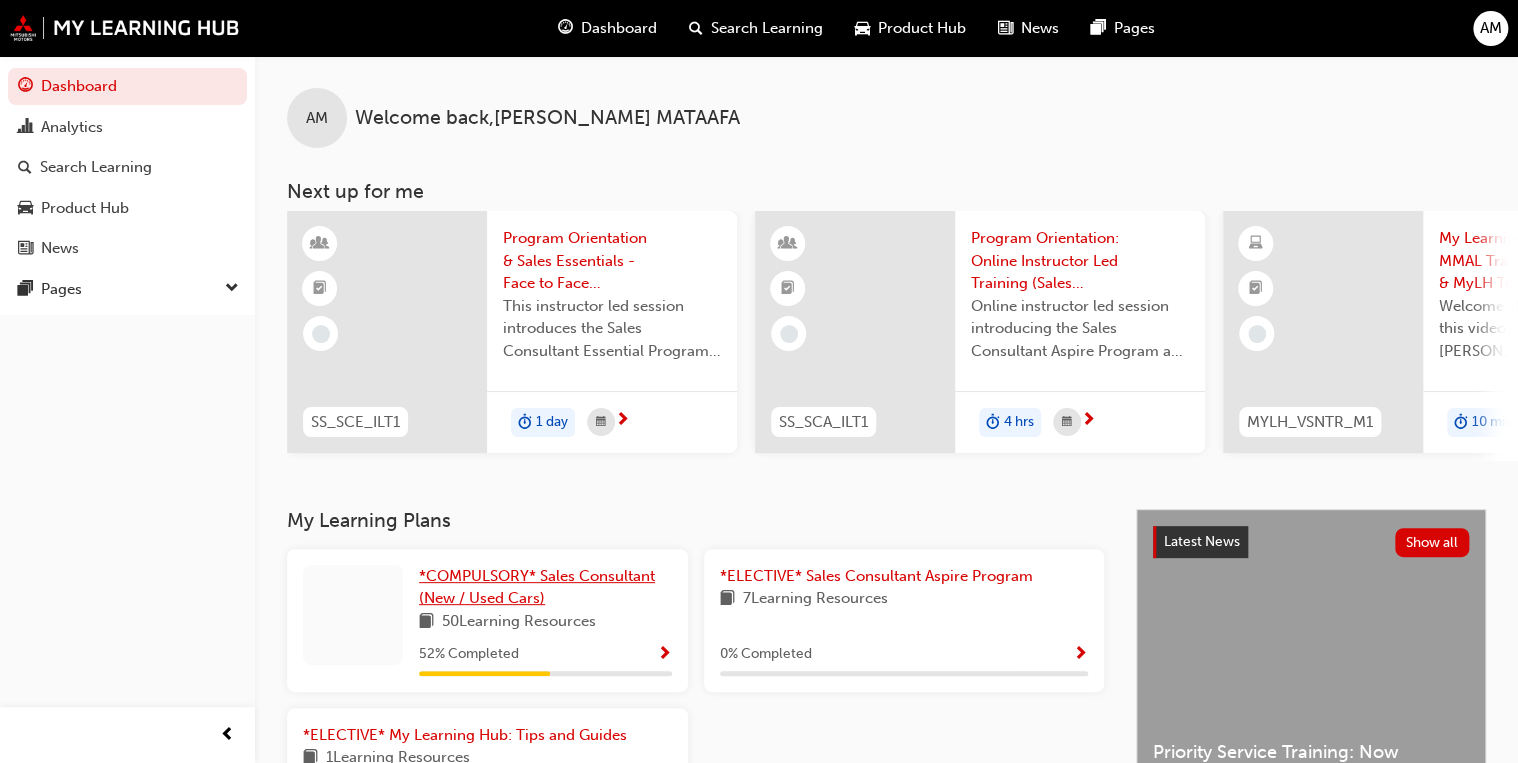 click on "*COMPULSORY* Sales Consultant (New / Used Cars)" at bounding box center [537, 587] 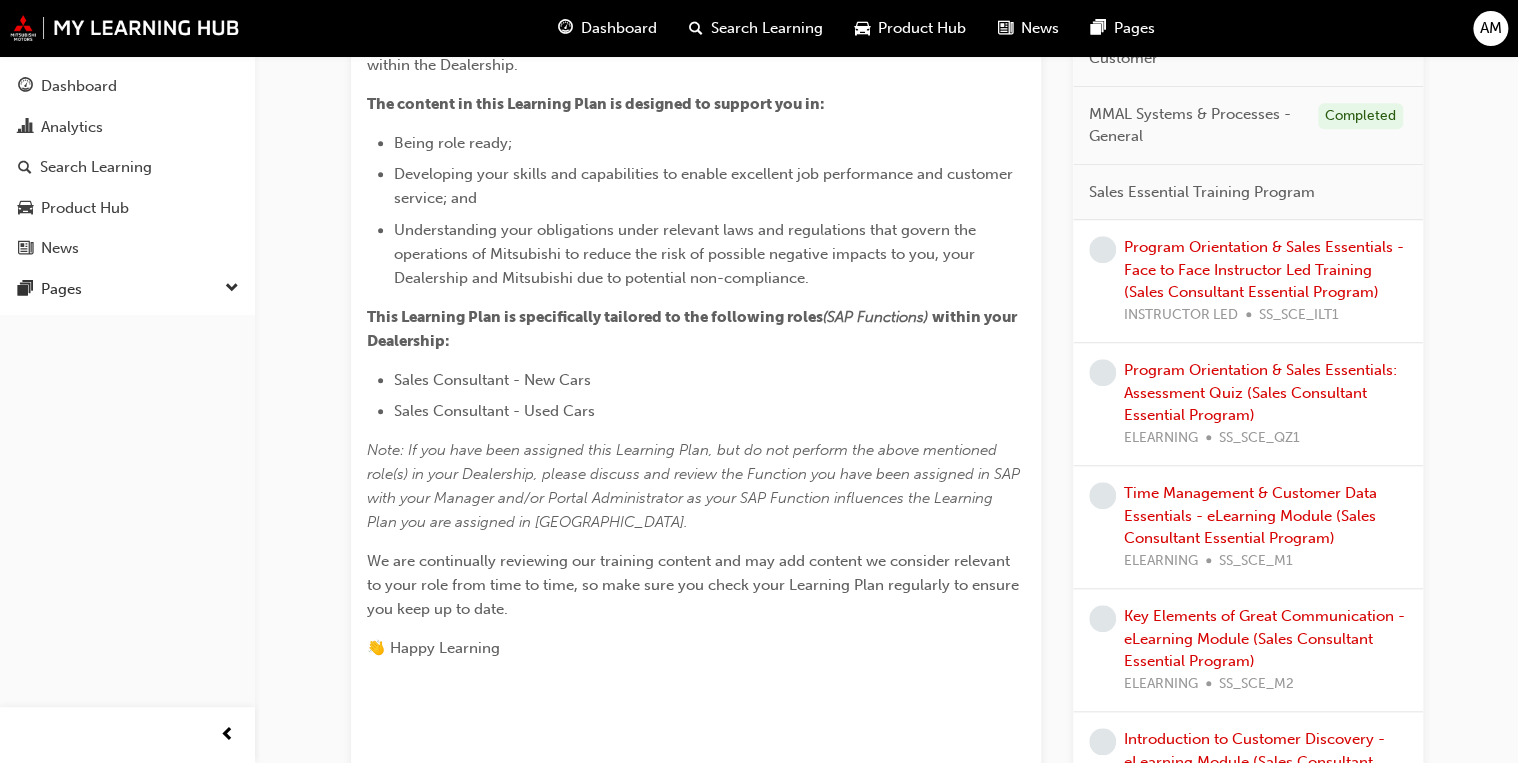 scroll, scrollTop: 560, scrollLeft: 0, axis: vertical 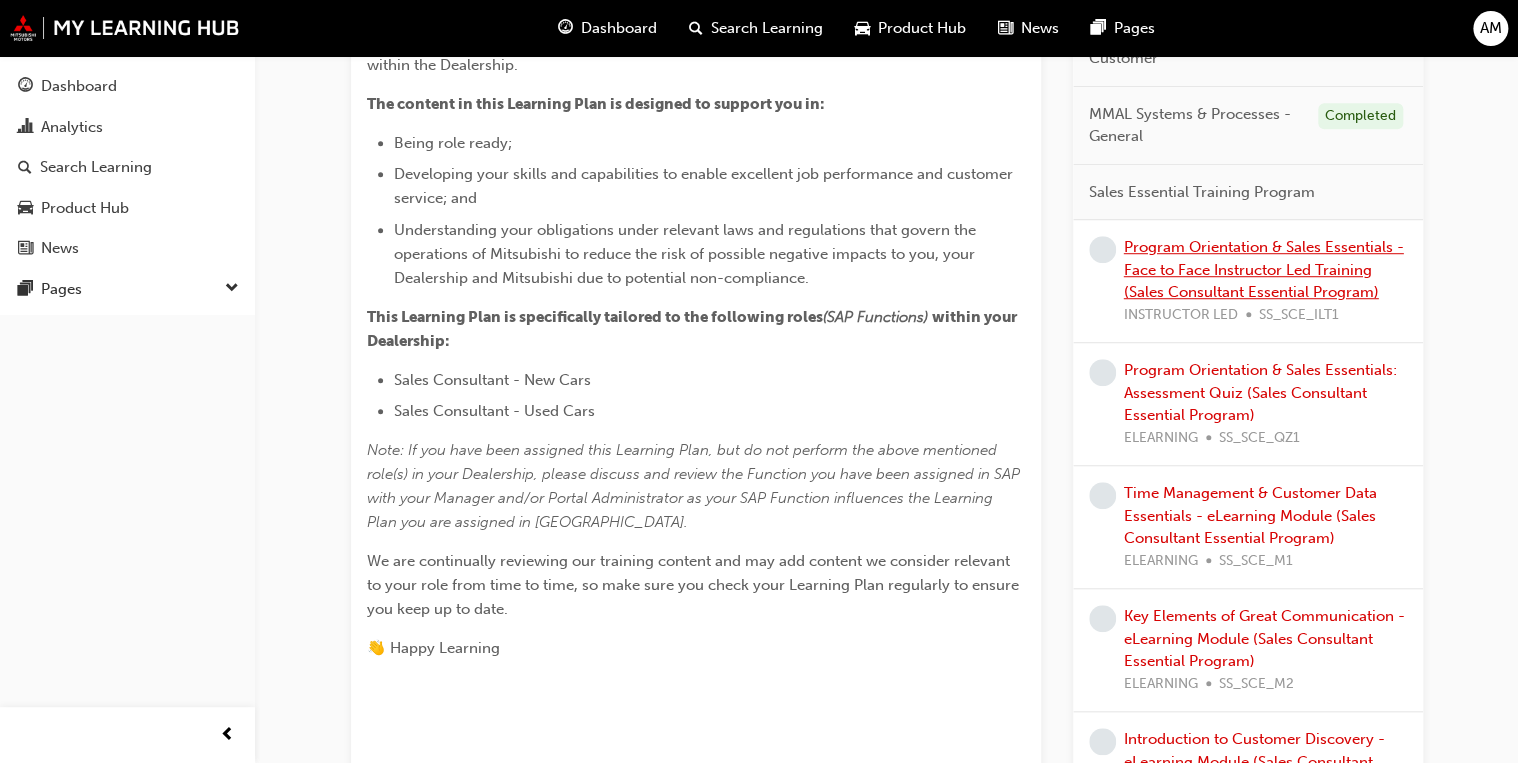 click on "Program Orientation & Sales Essentials - Face to Face Instructor Led Training (Sales Consultant Essential Program)" at bounding box center [1264, 269] 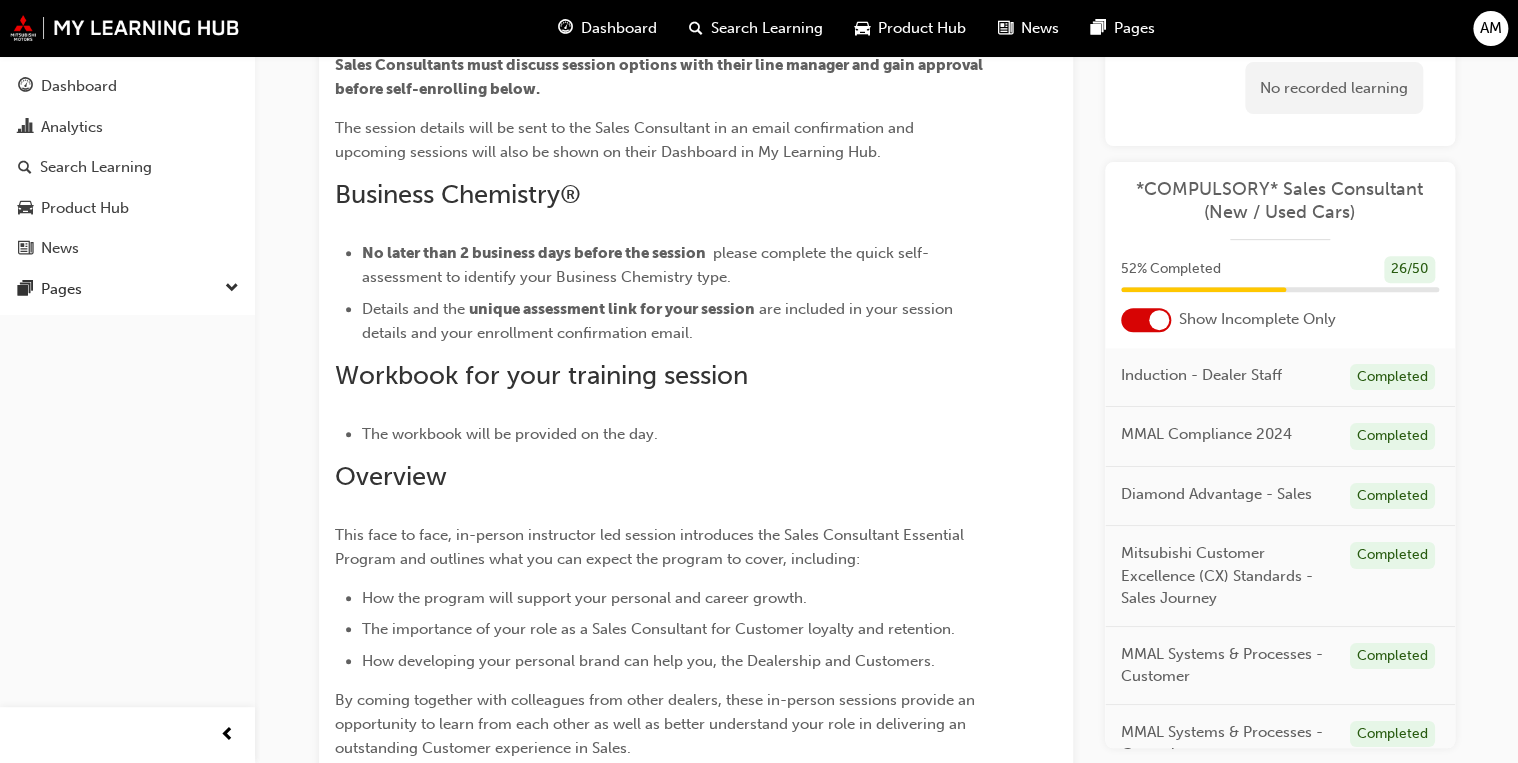 scroll, scrollTop: 242, scrollLeft: 0, axis: vertical 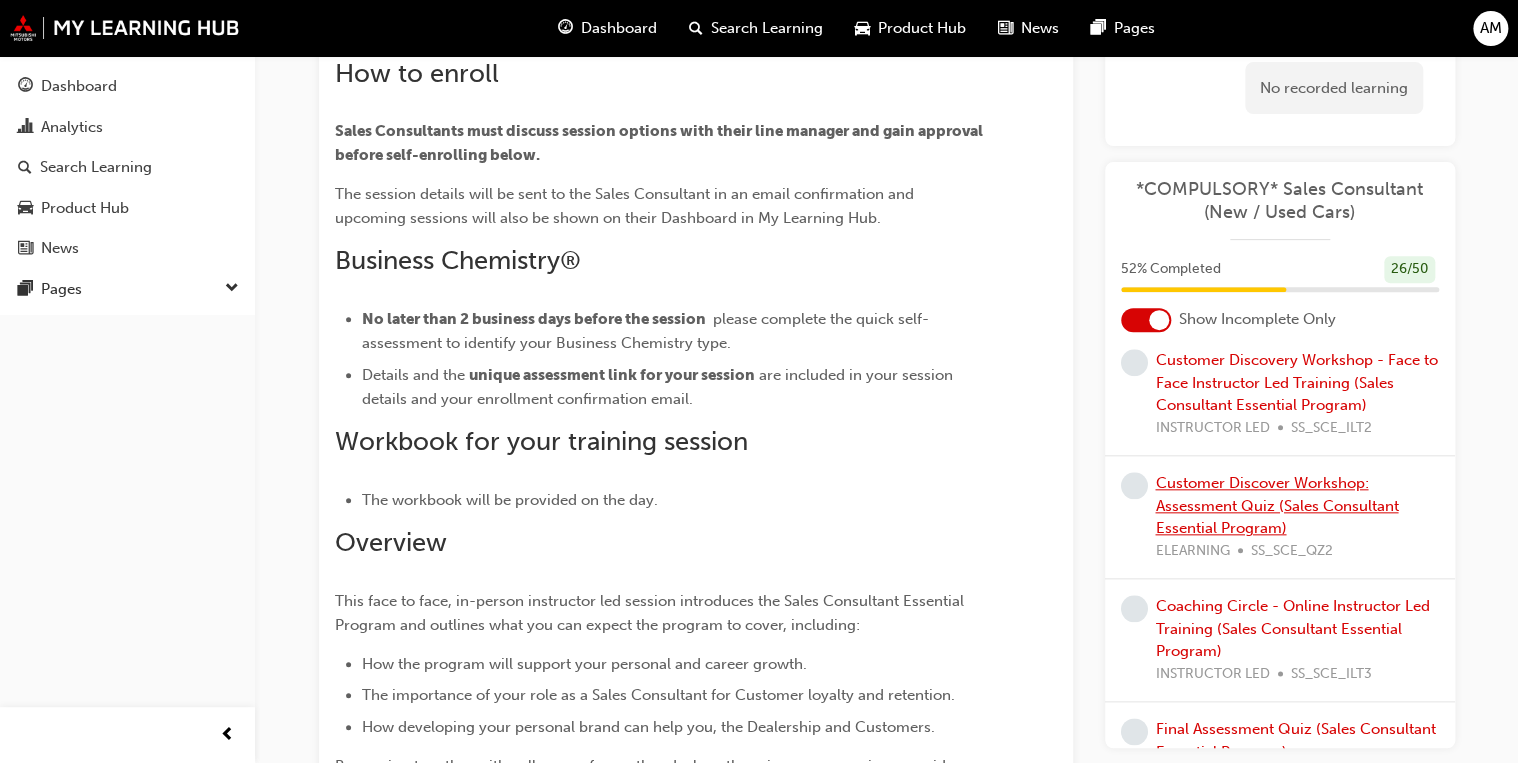 click on "Customer Discover Workshop: Assessment Quiz (Sales Consultant Essential Program)" at bounding box center (1277, 506) 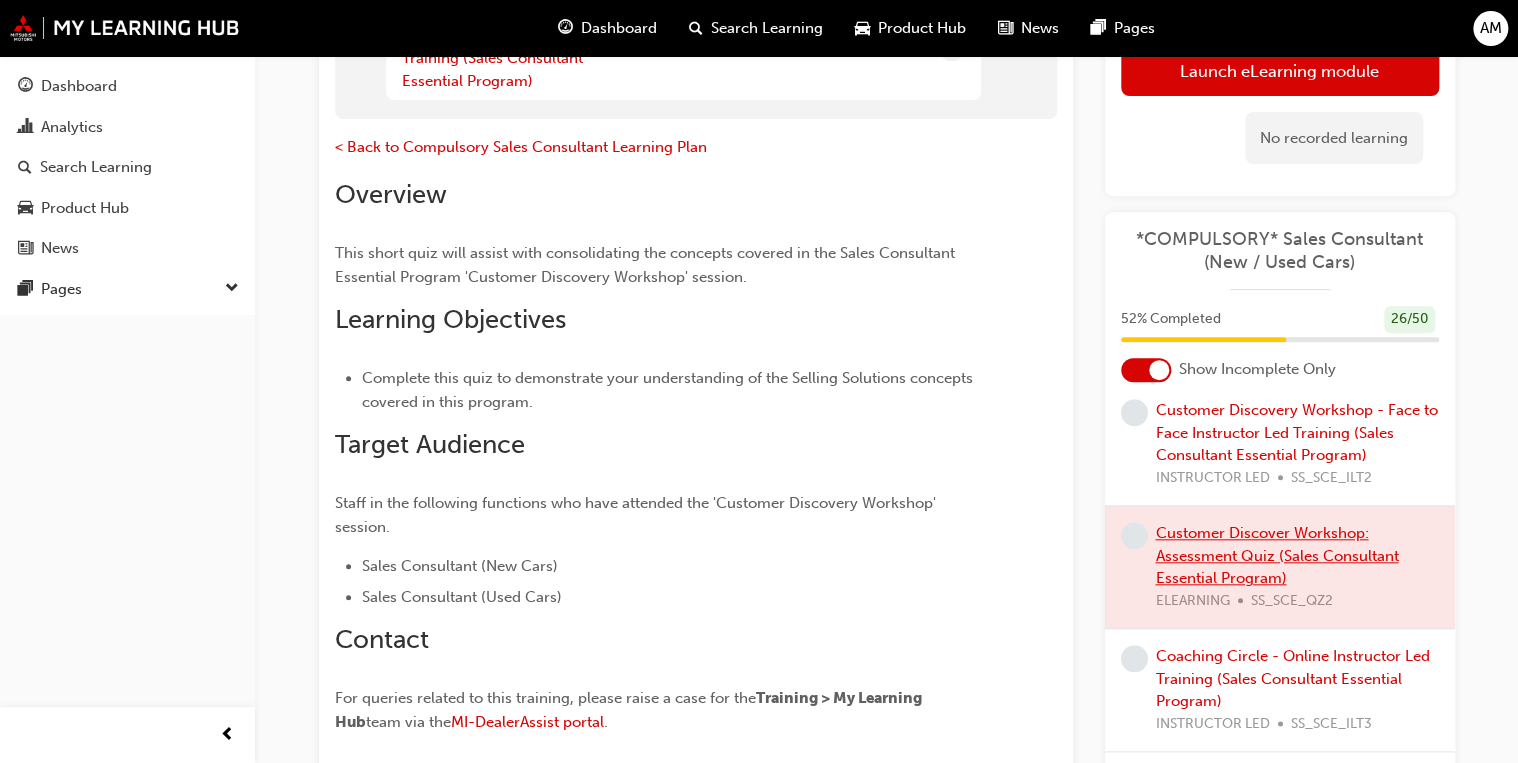 scroll, scrollTop: 408, scrollLeft: 0, axis: vertical 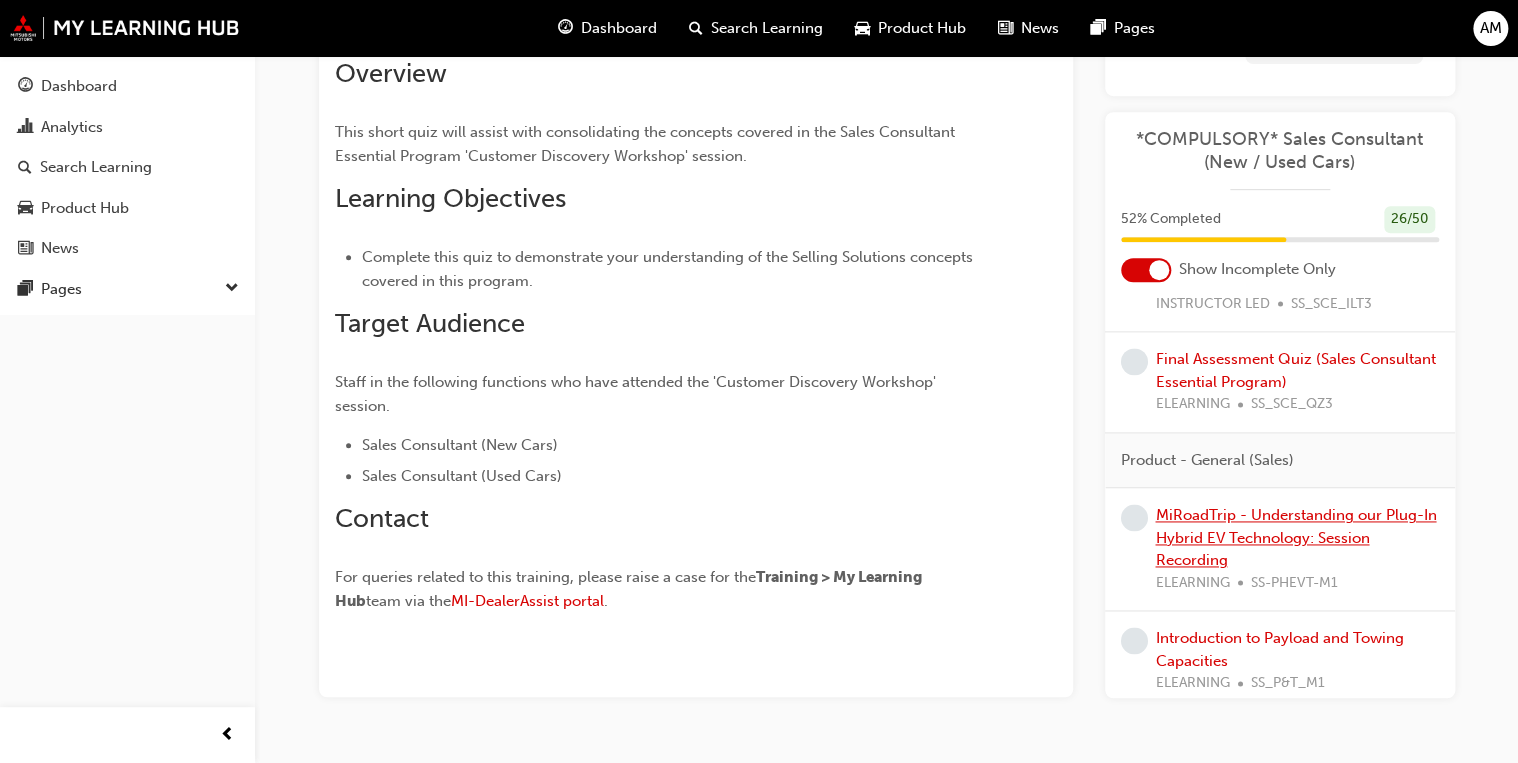 click on "MiRoadTrip - Understanding our Plug-In Hybrid EV Technology: Session Recording" at bounding box center (1296, 537) 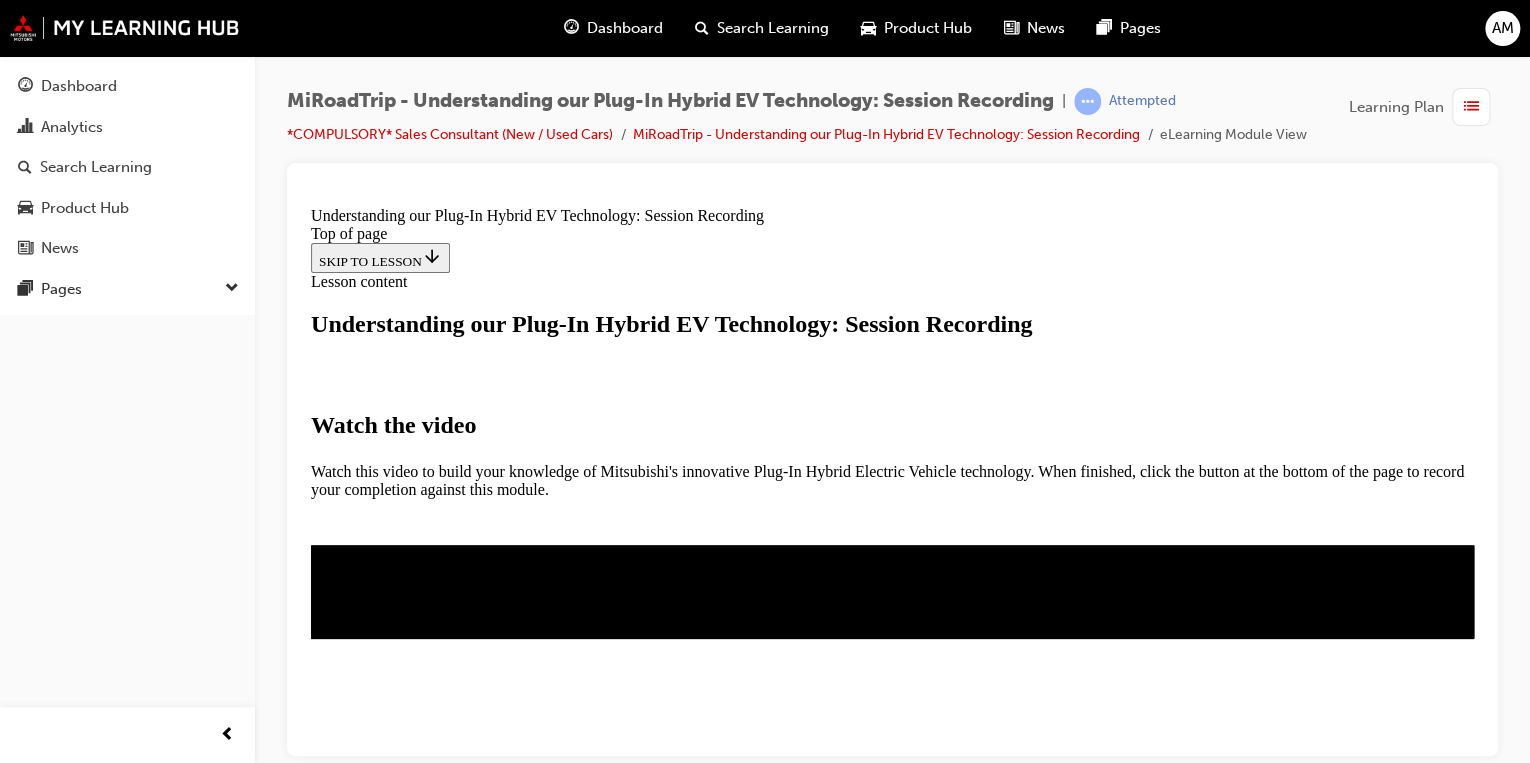 scroll, scrollTop: 0, scrollLeft: 0, axis: both 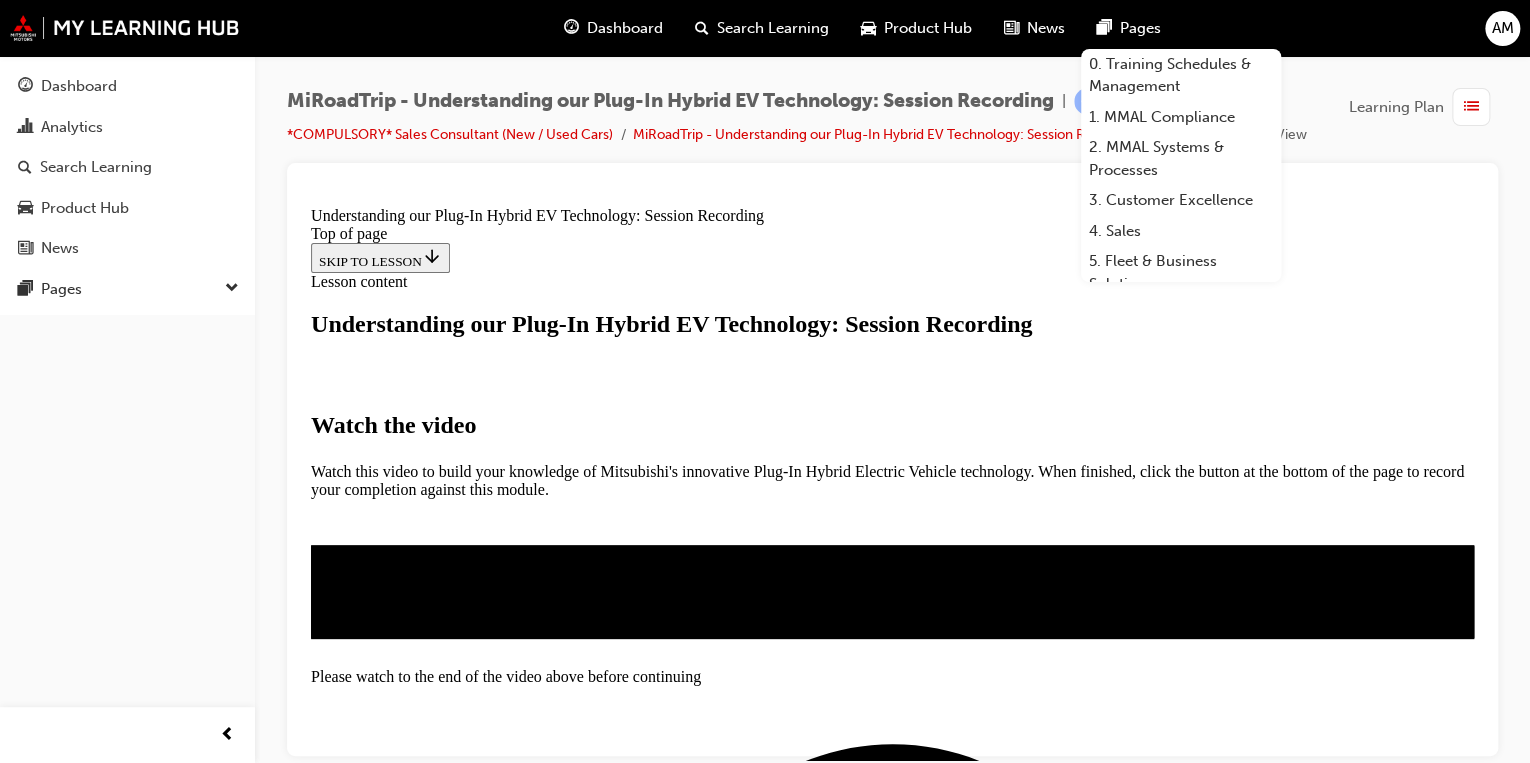 click on "MiRoadTrip - Understanding our Plug-In Hybrid EV Technology: Session Recording | Attempted *COMPULSORY* Sales Consultant (New / Used Cars) MiRoadTrip - Understanding our Plug-In Hybrid EV Technology: Session Recording eLearning Module View Learning Plan" at bounding box center (892, 384) 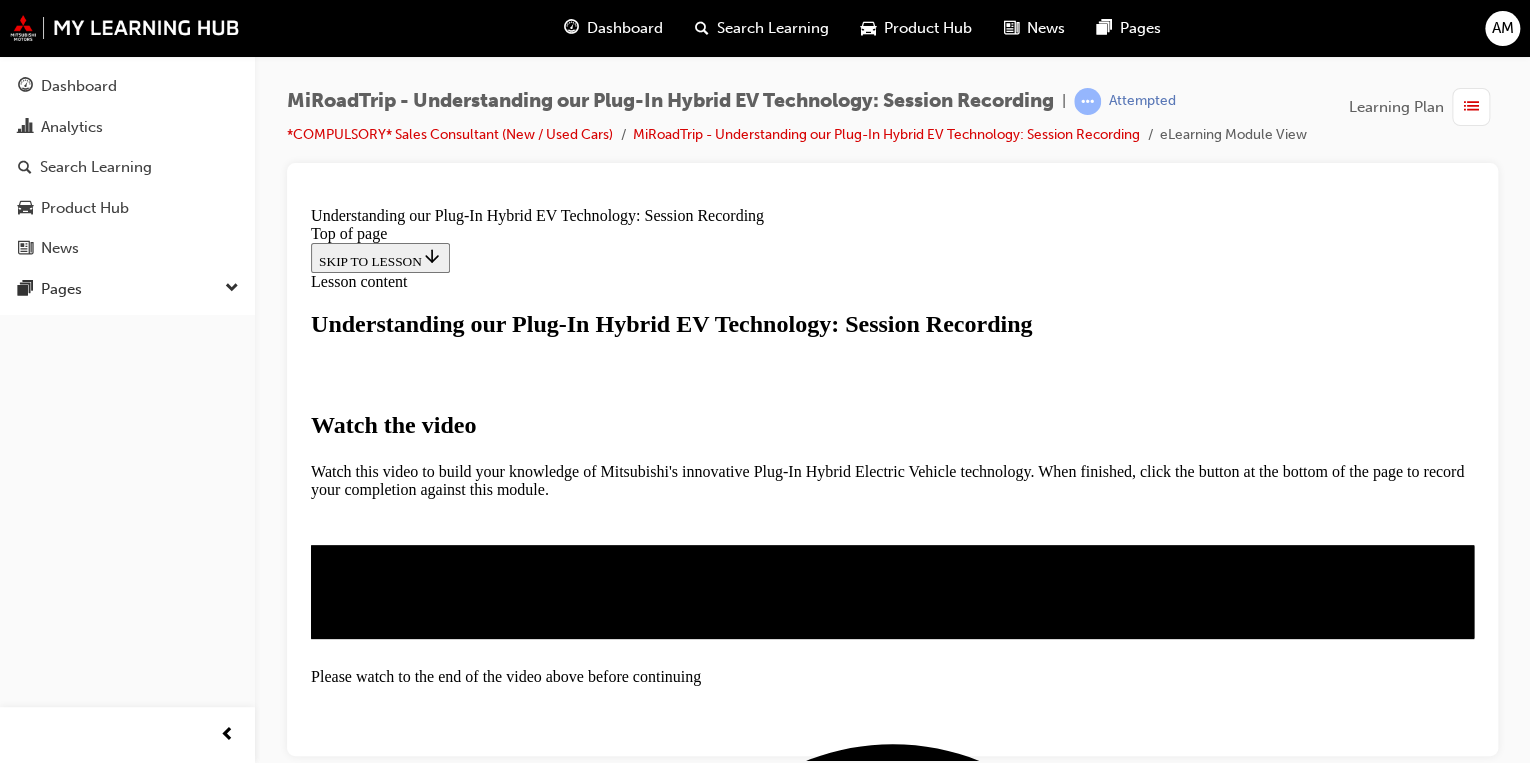 scroll, scrollTop: 683, scrollLeft: 0, axis: vertical 